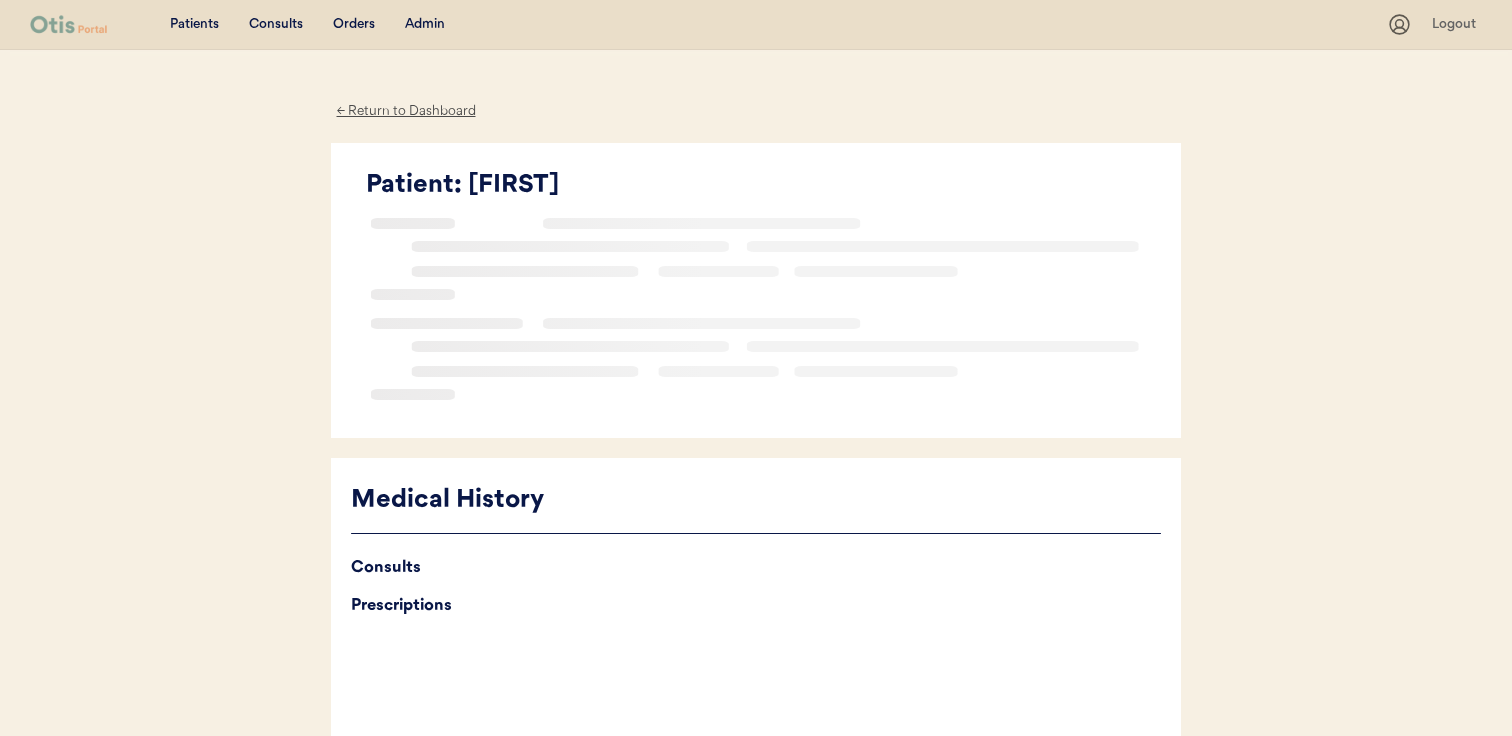 scroll, scrollTop: 0, scrollLeft: 0, axis: both 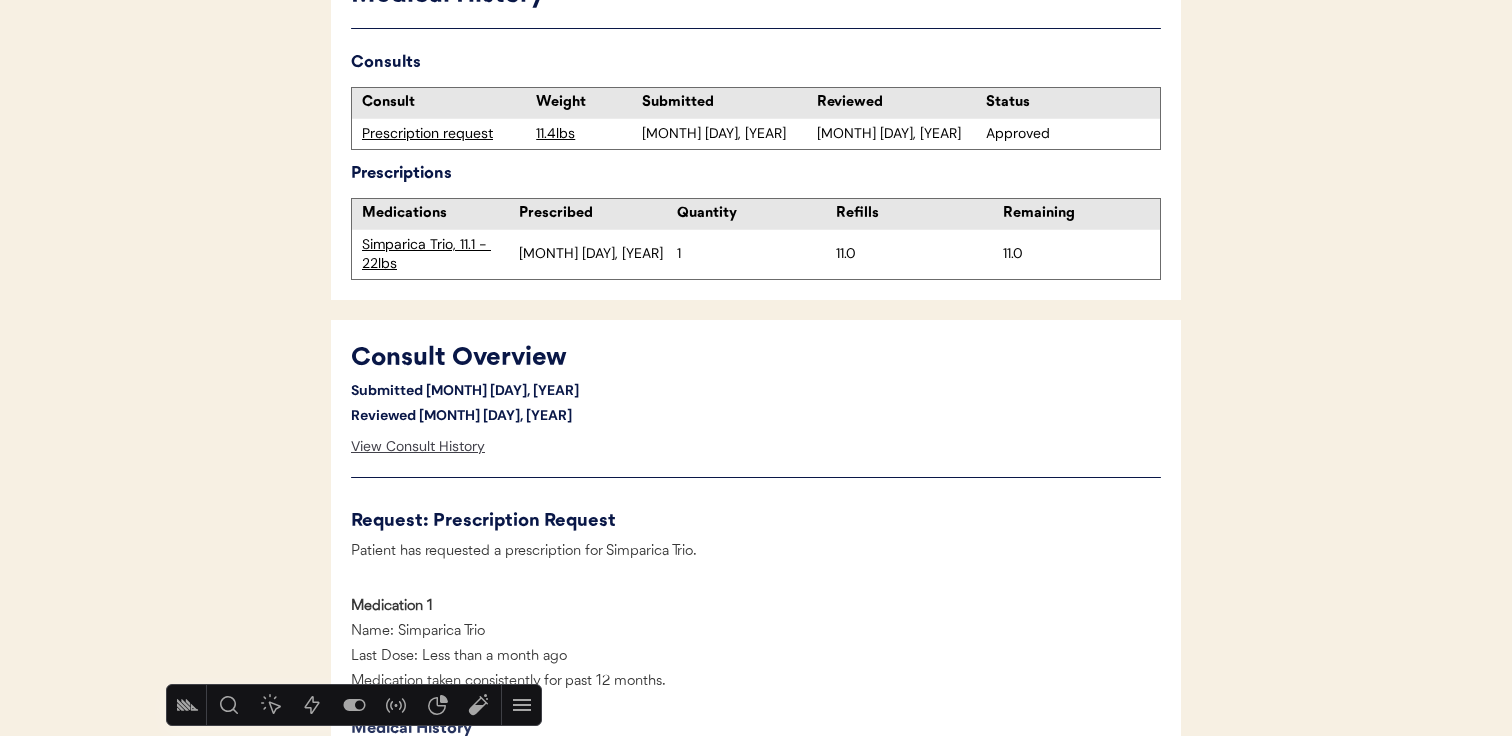 click on "View Consult History" at bounding box center (418, 447) 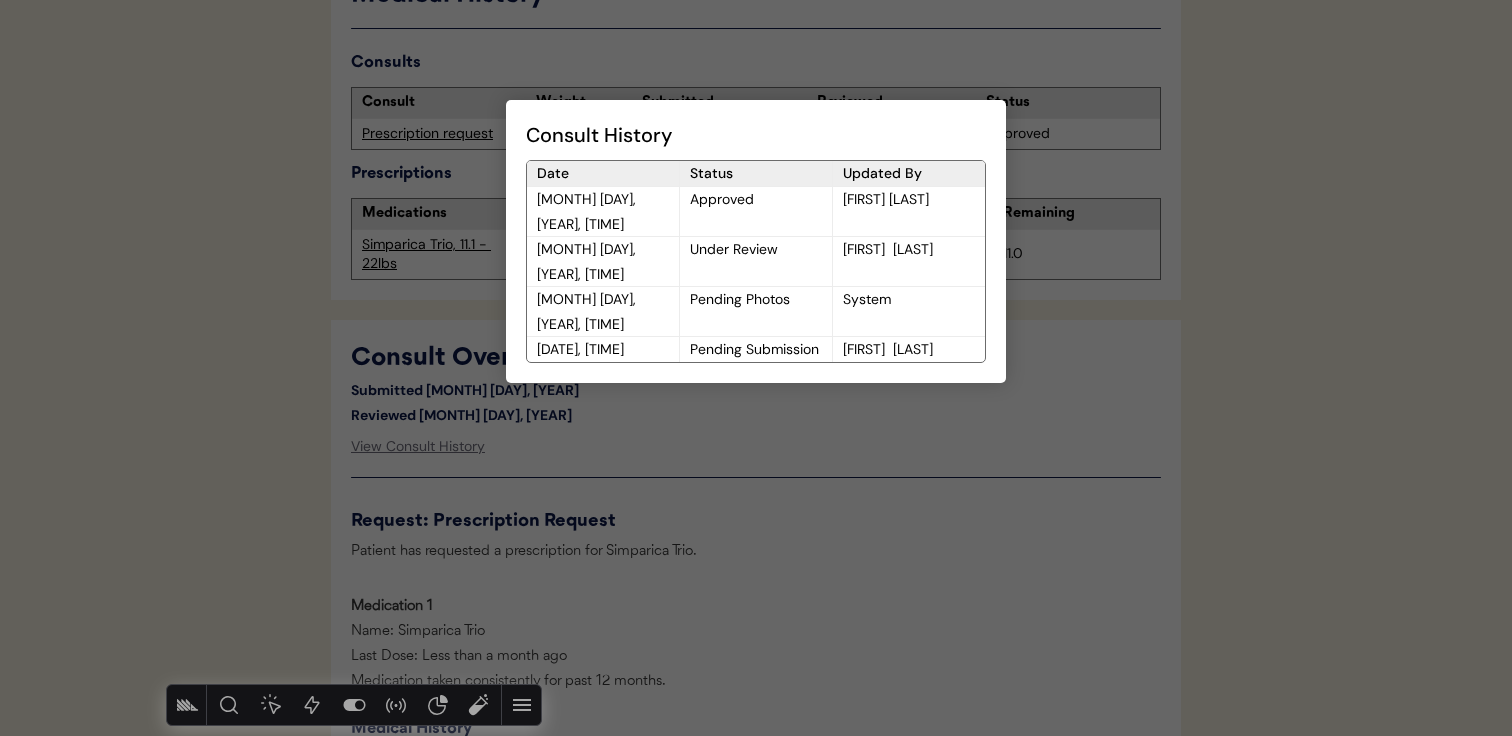 click at bounding box center (756, 368) 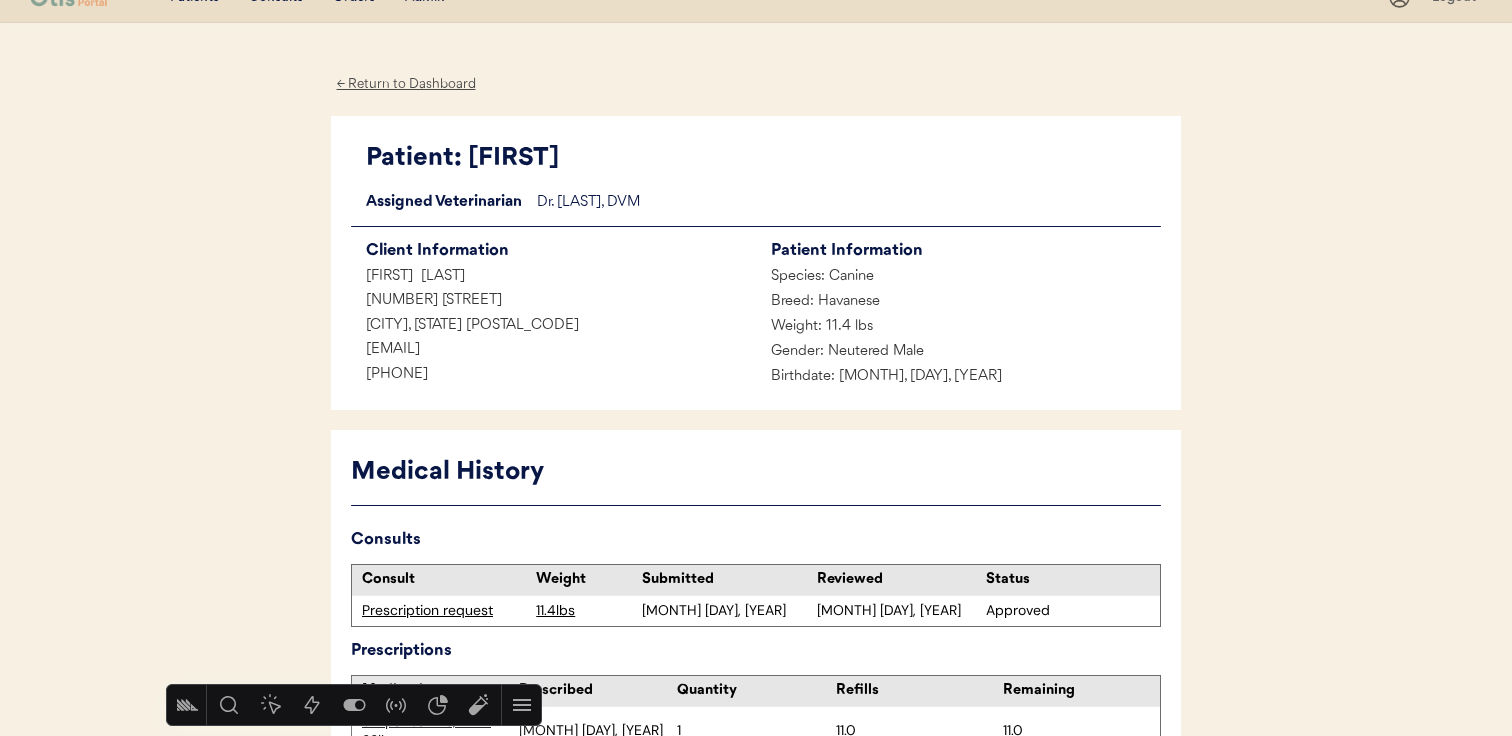 scroll, scrollTop: 0, scrollLeft: 0, axis: both 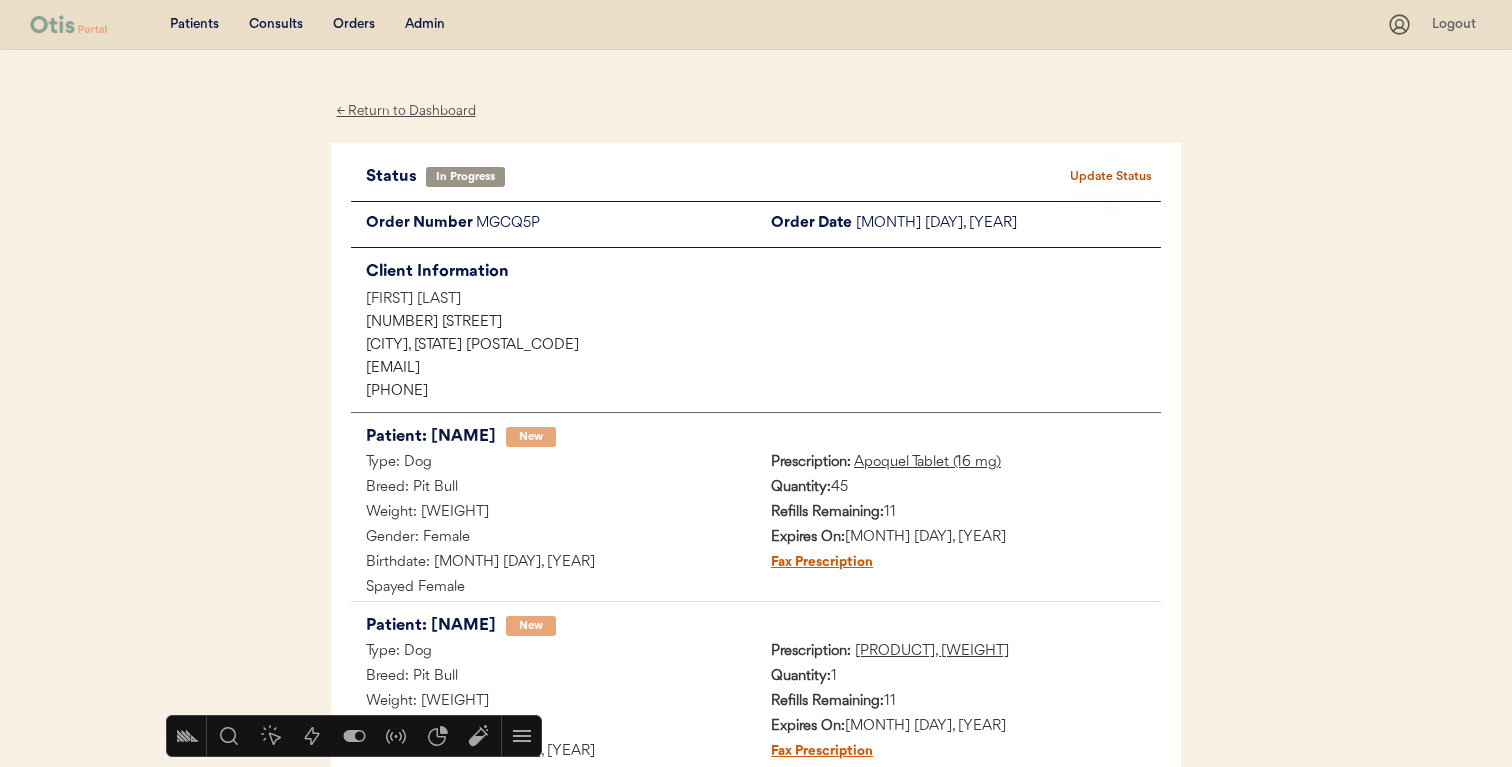 click on "Admin" at bounding box center [425, 25] 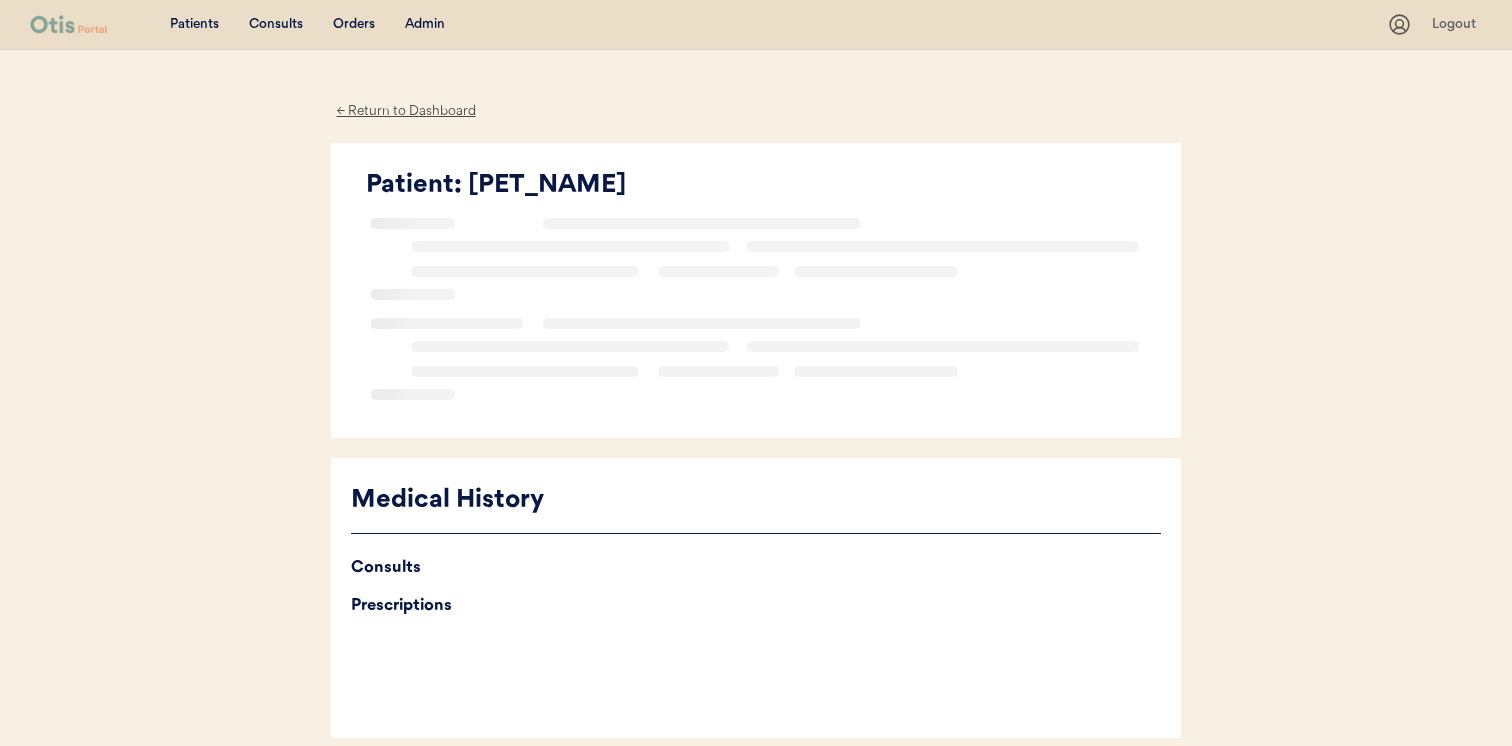 scroll, scrollTop: 0, scrollLeft: 0, axis: both 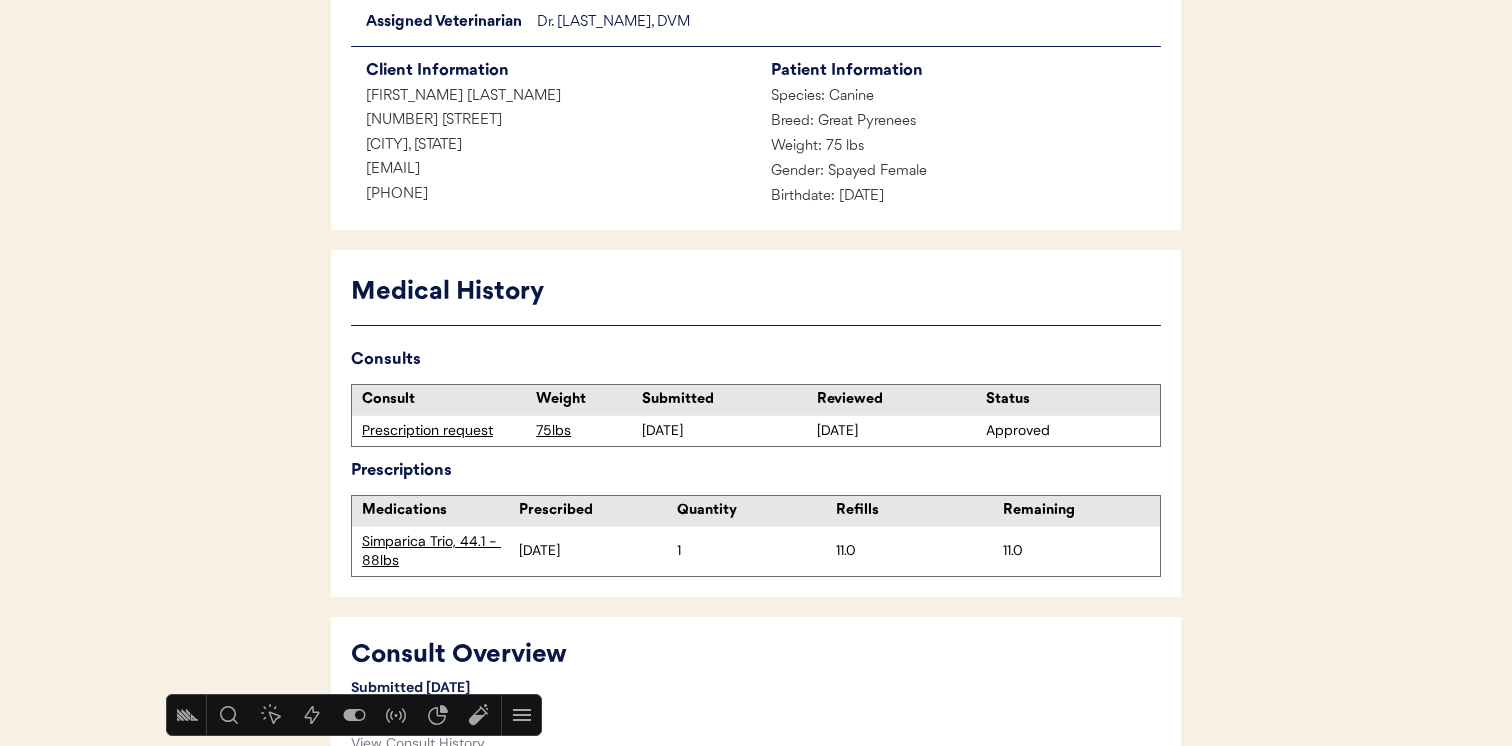 drag, startPoint x: 538, startPoint y: 170, endPoint x: 295, endPoint y: 170, distance: 243 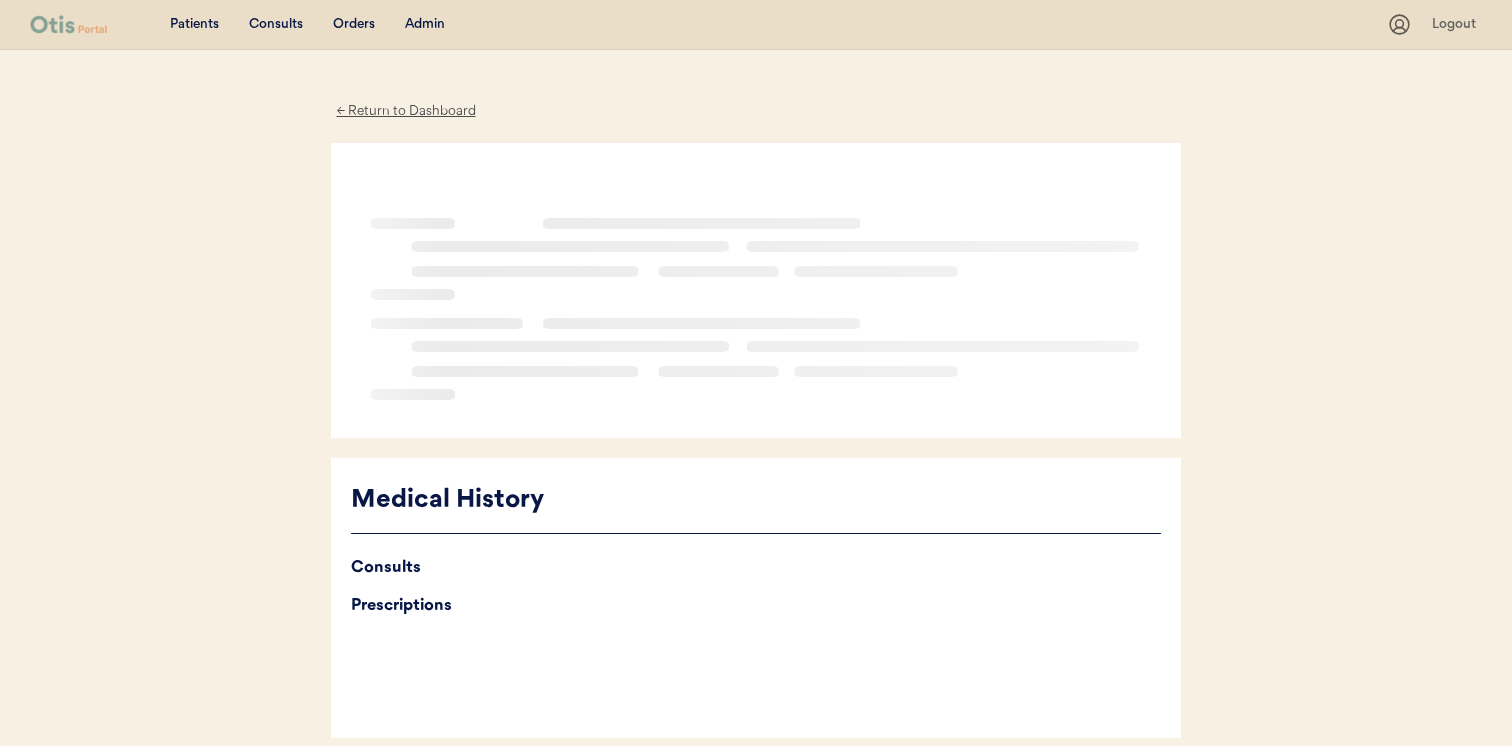 scroll, scrollTop: 0, scrollLeft: 0, axis: both 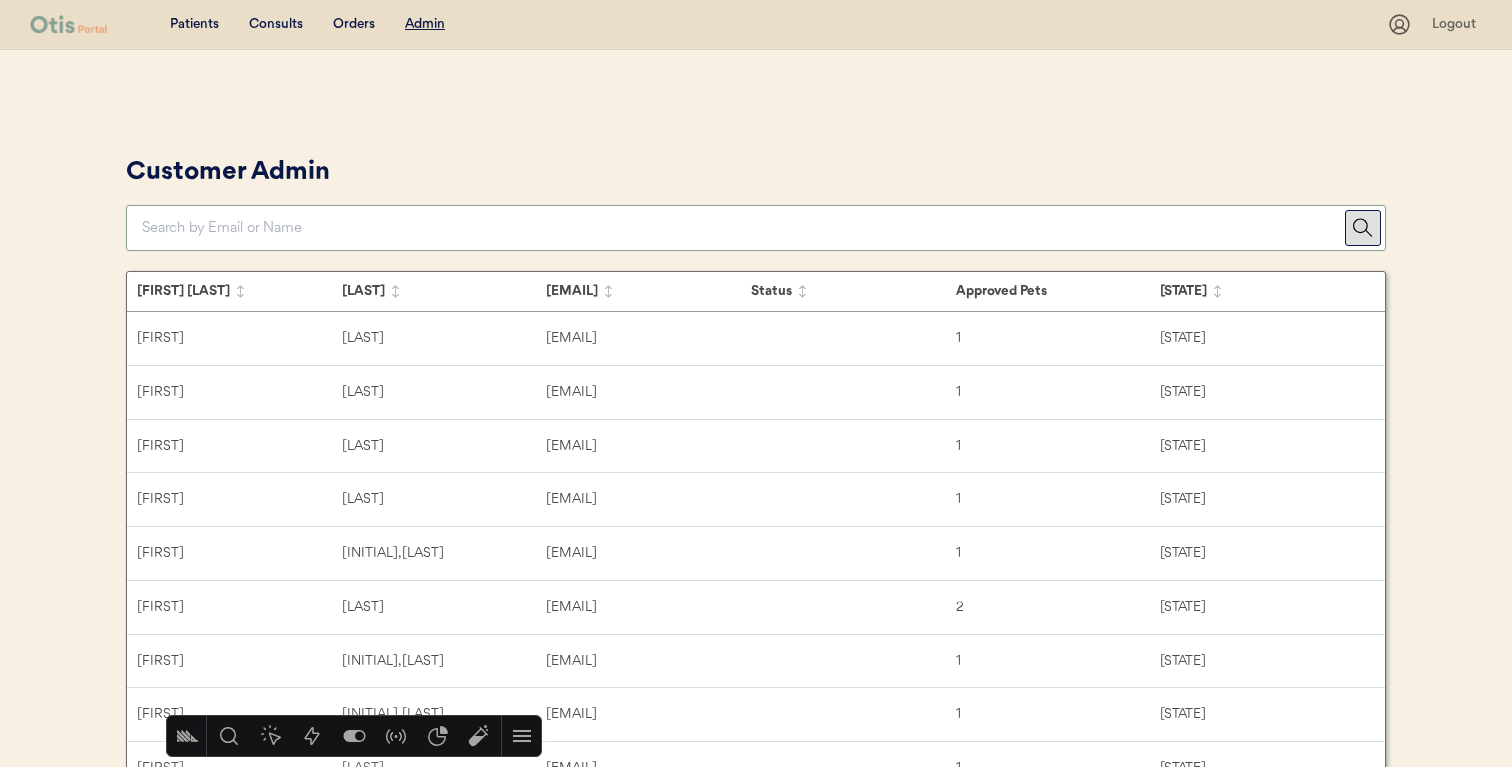 click at bounding box center (743, 228) 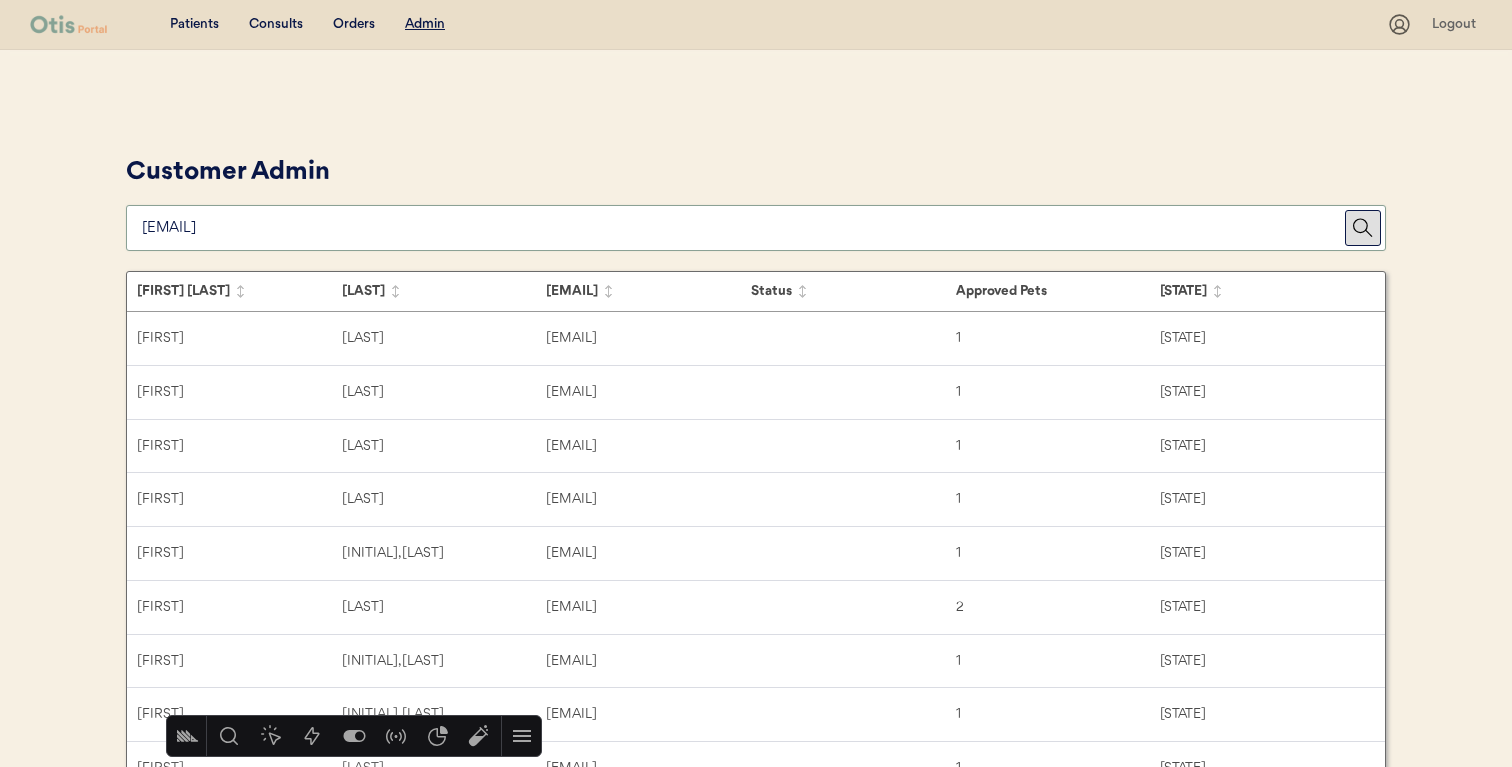 type on "janet.gillette2@gmail.com" 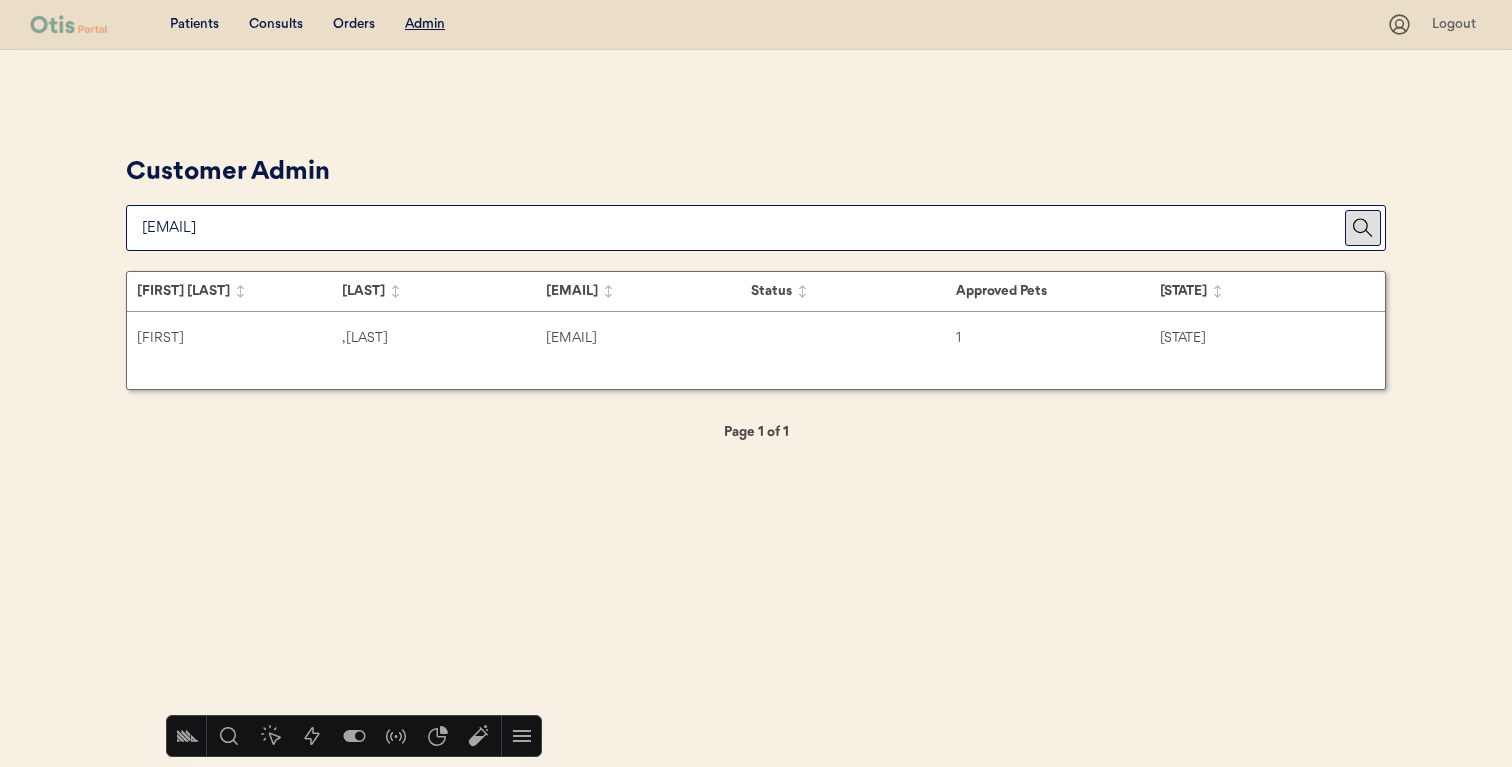 click on "Customer Admin" at bounding box center [756, 200] 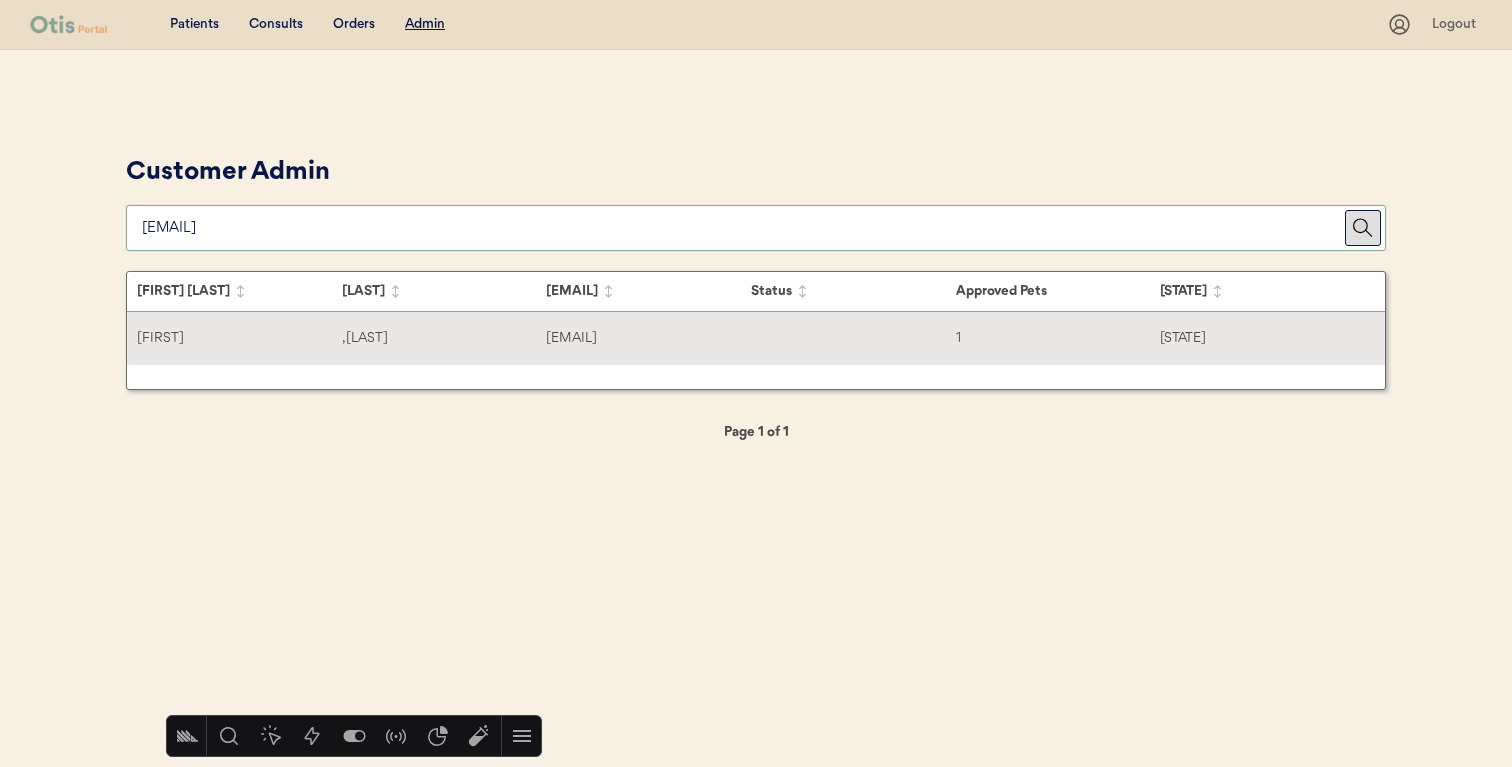click on ", Gillette" at bounding box center (444, 338) 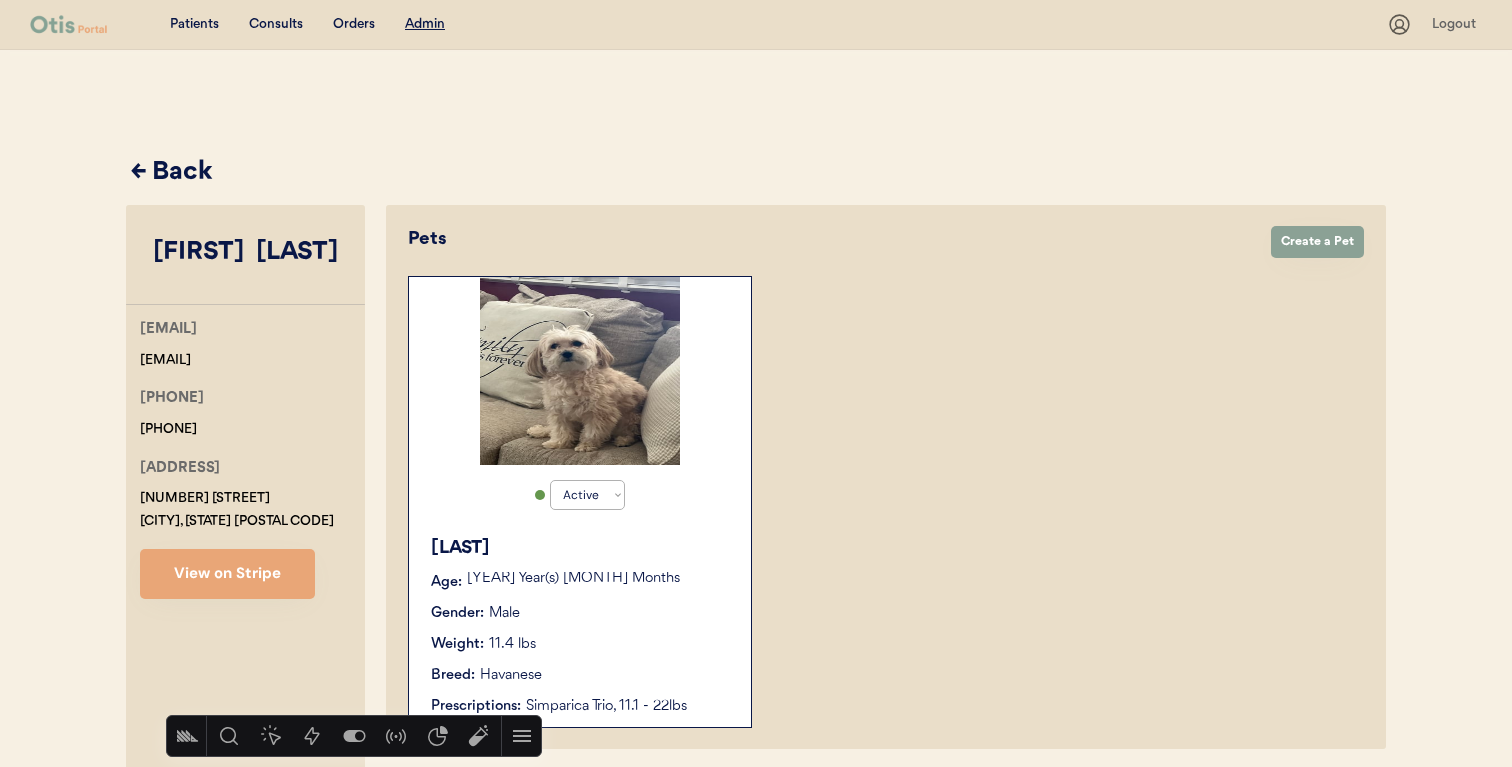 scroll, scrollTop: 299, scrollLeft: 0, axis: vertical 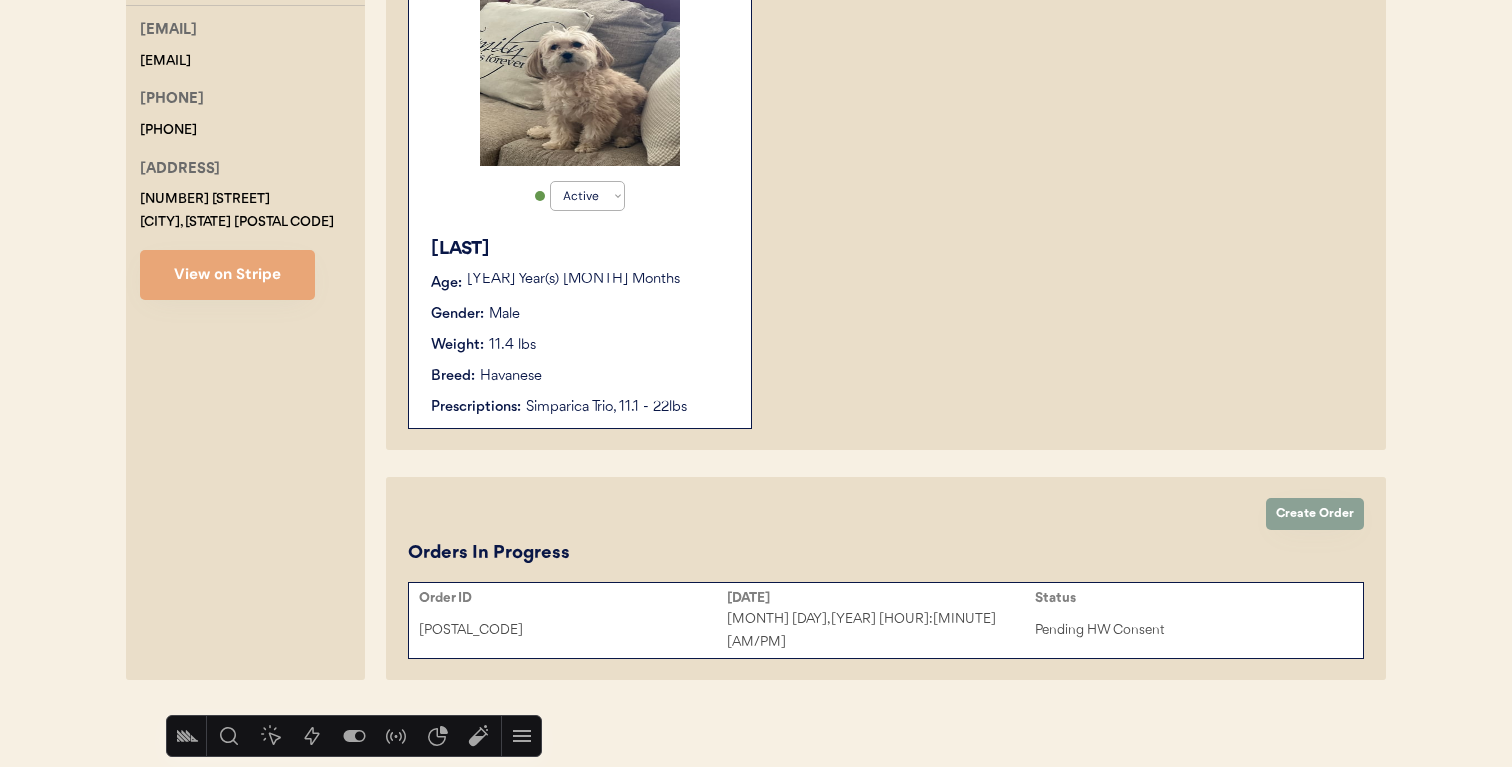 click on "K16Z16 Jul 1, 2025 10:13 am Pending HW Consent" at bounding box center [886, 631] 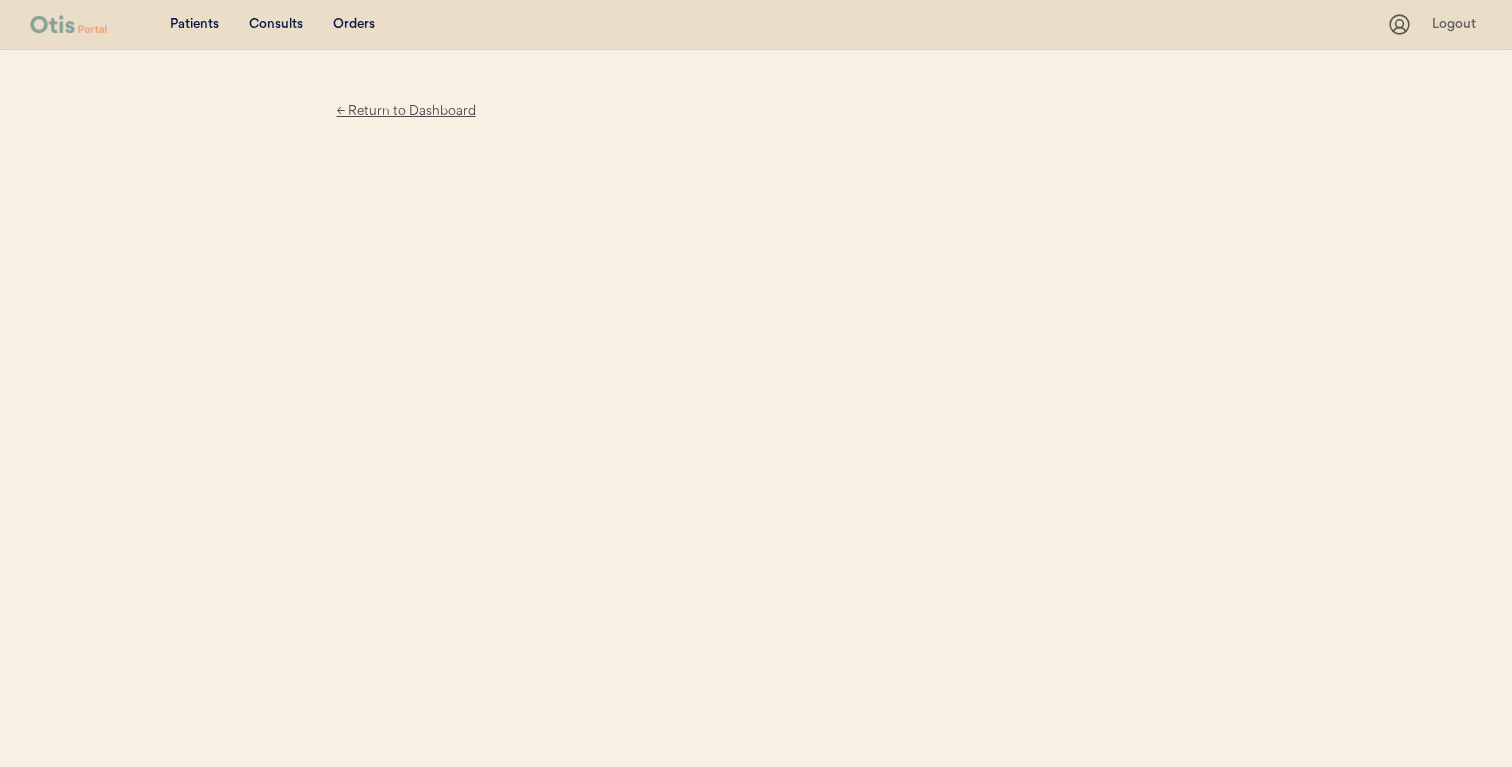 scroll, scrollTop: 0, scrollLeft: 0, axis: both 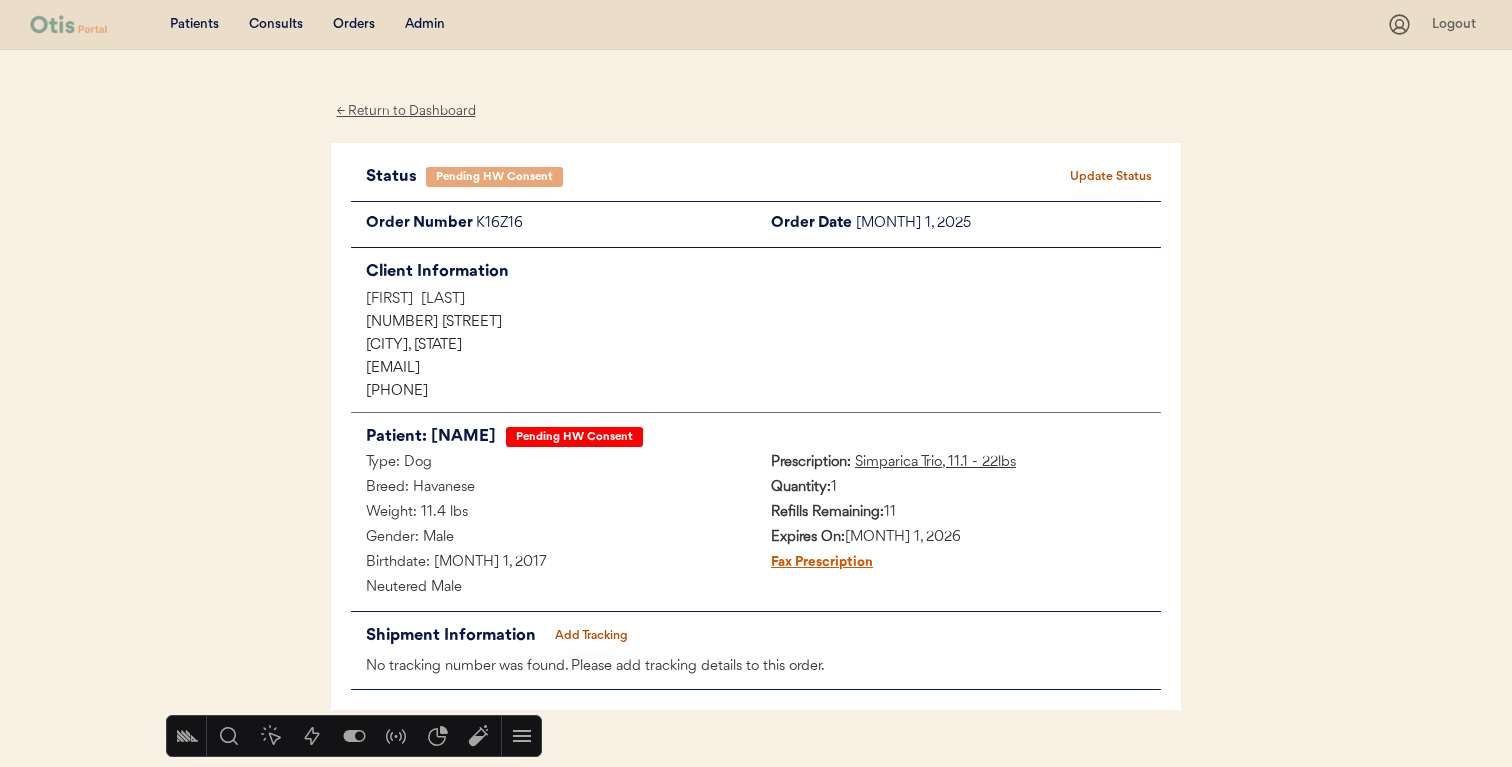 click on "Update Status" at bounding box center (1111, 177) 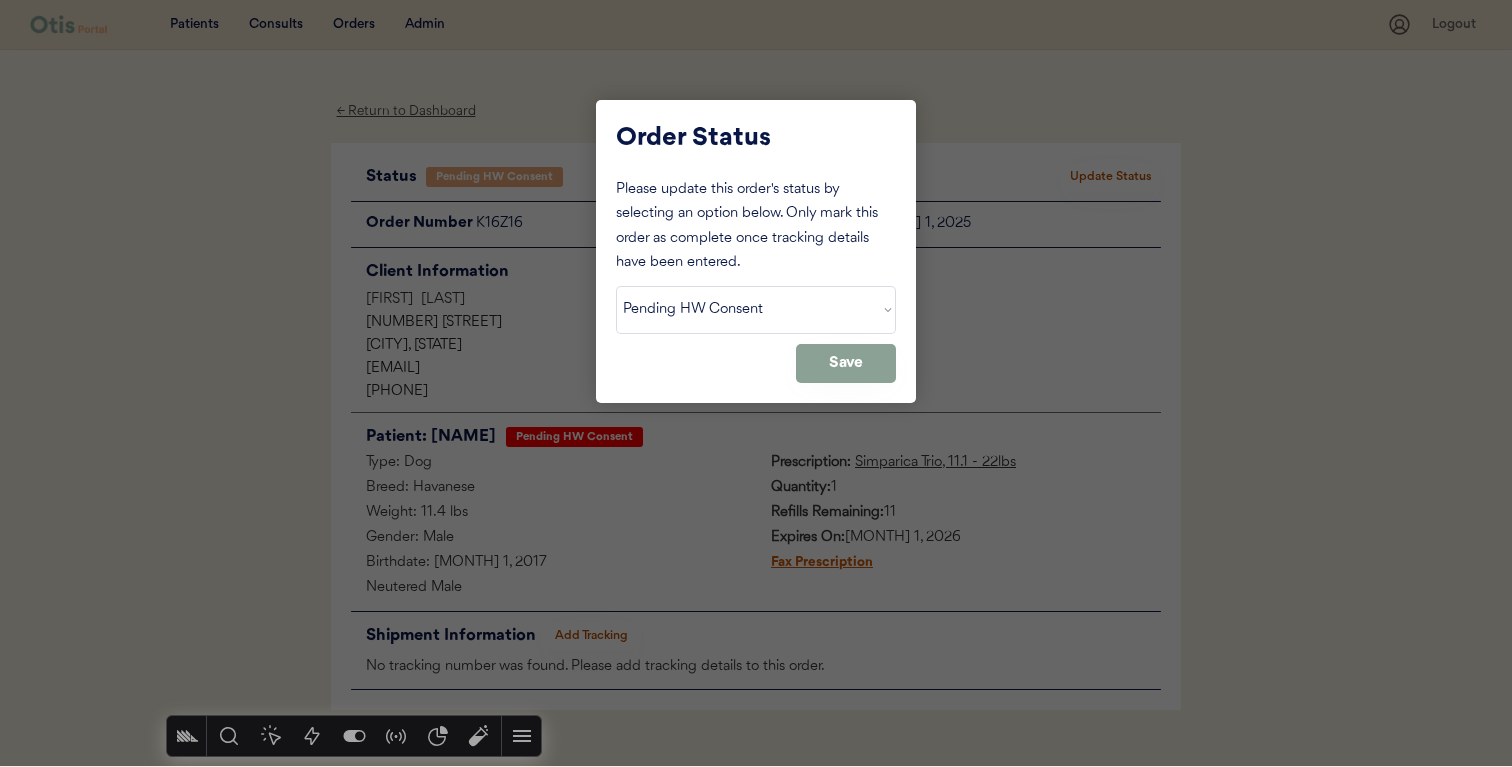 click on "Status On Hold New In Progress Complete Pending HW Consent Cancelled" at bounding box center (756, 310) 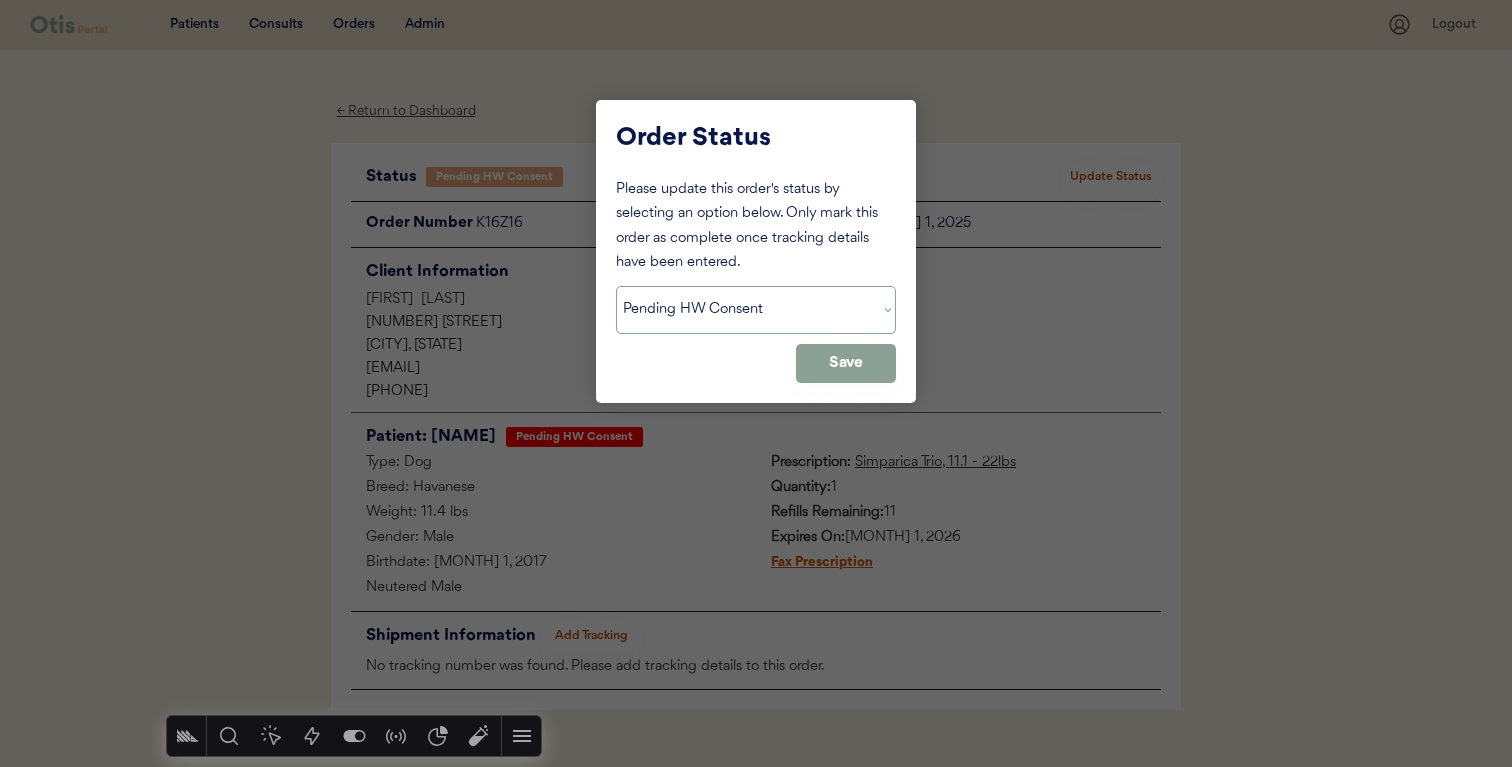 select on ""on_hold"" 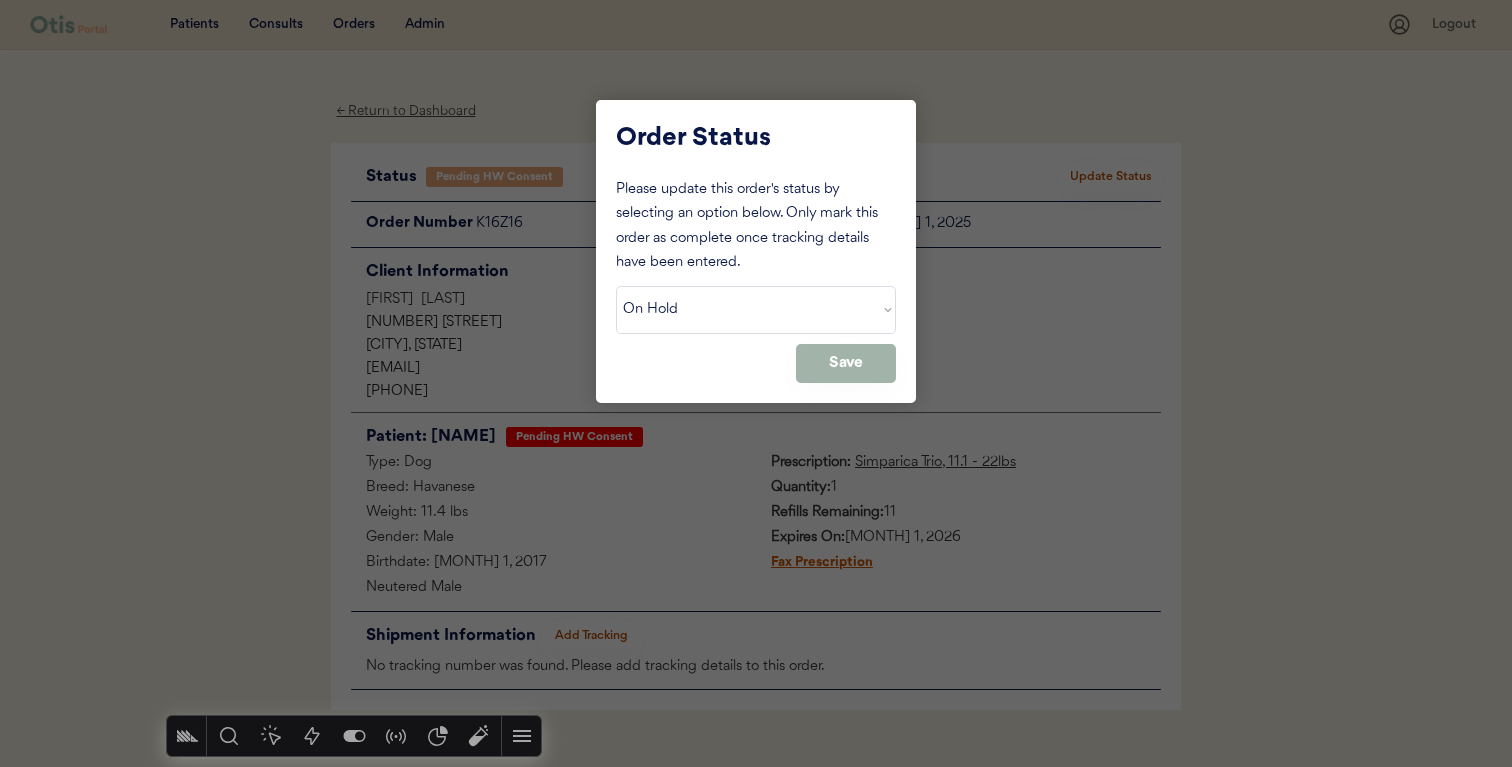click on "Save" at bounding box center [846, 363] 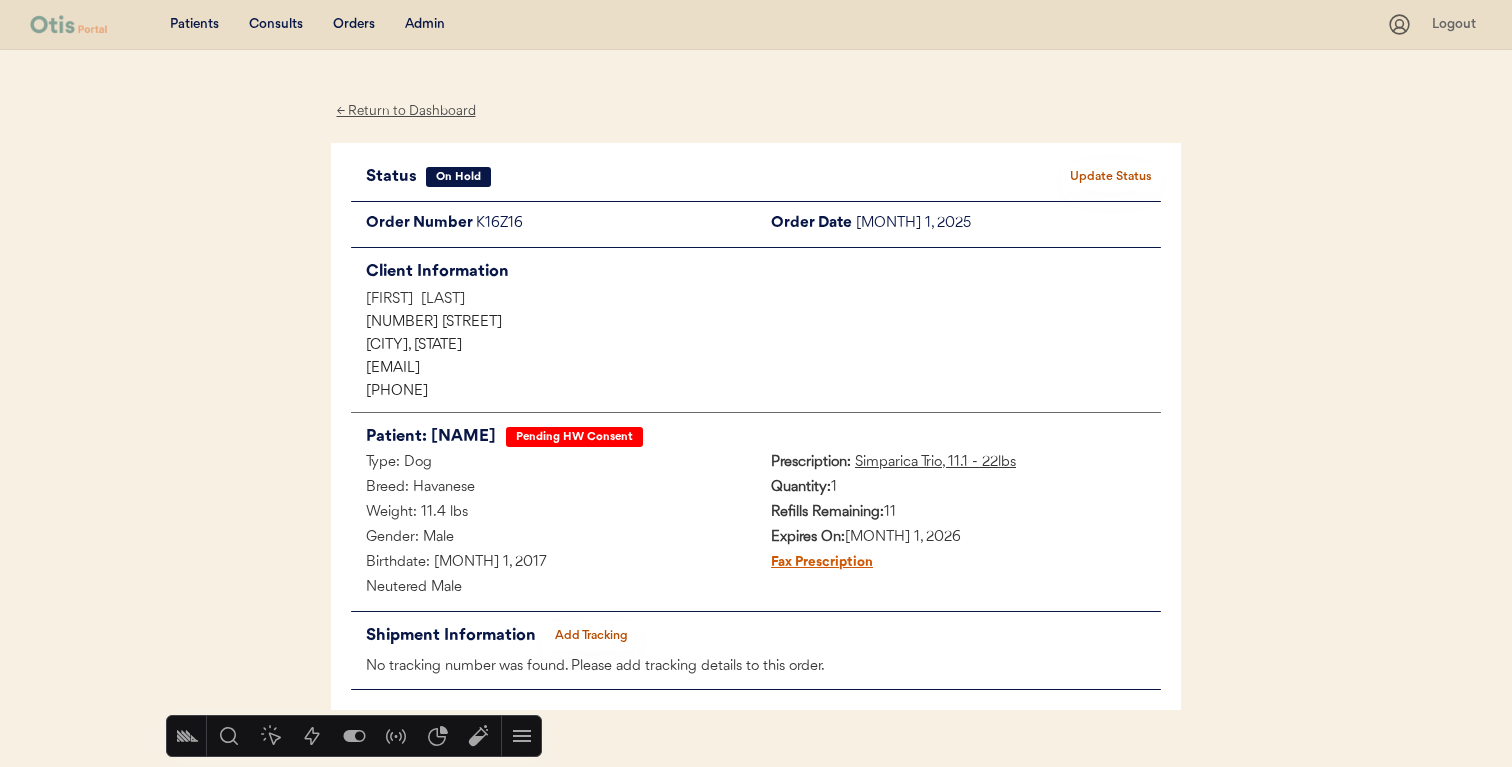 drag, startPoint x: 485, startPoint y: 390, endPoint x: 315, endPoint y: 390, distance: 170 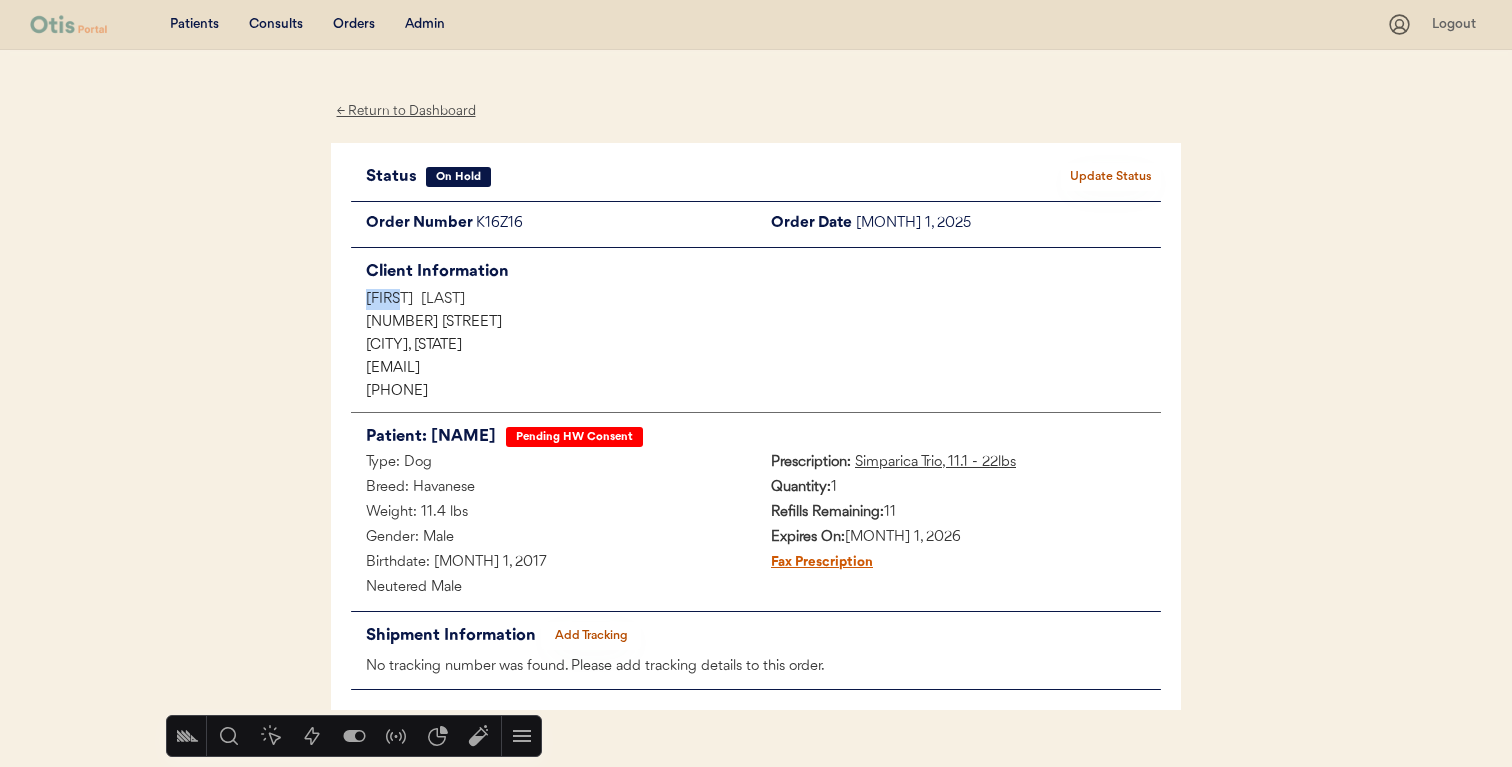 click on "Janet  Gillette" at bounding box center [763, 299] 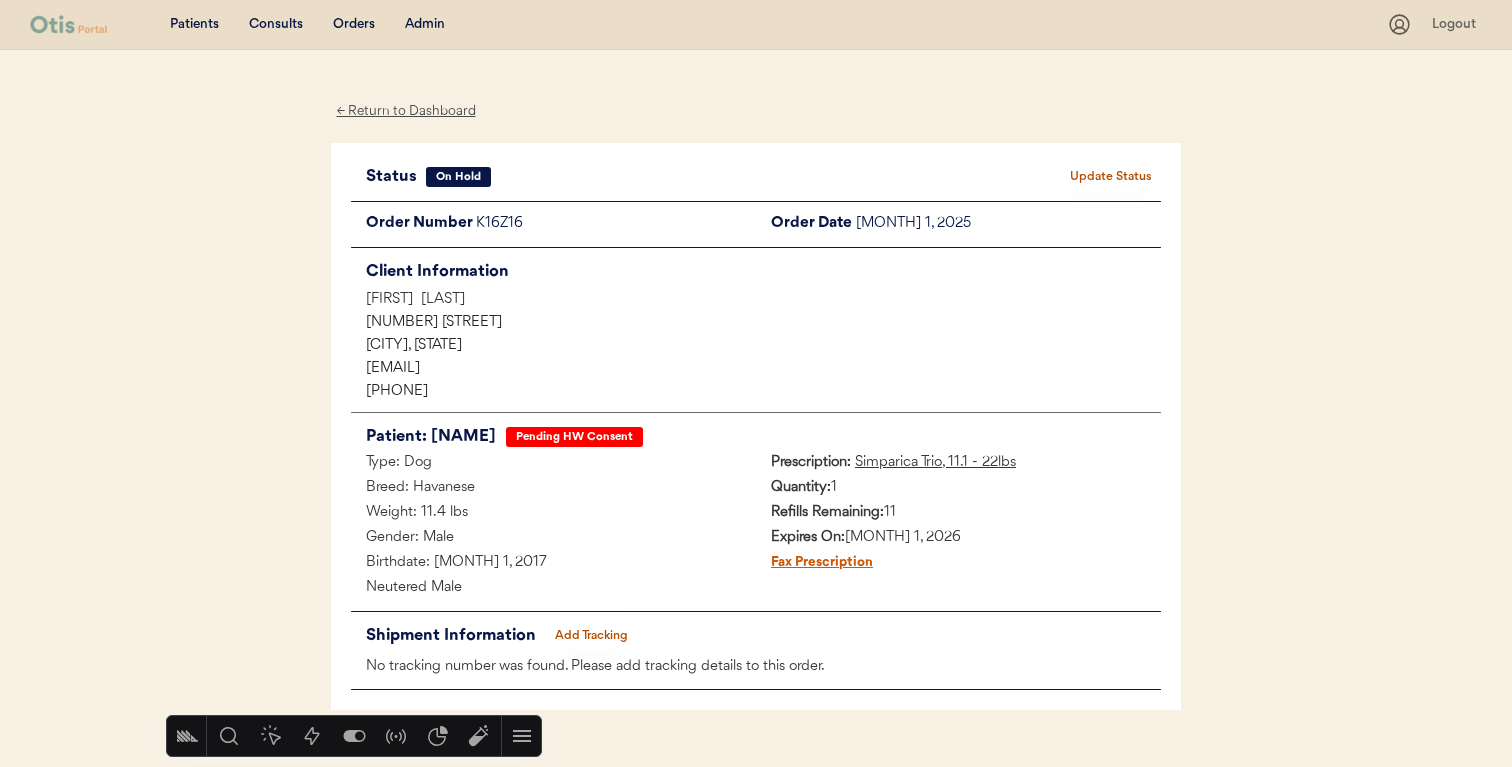 click on "Patient: Barnaby" at bounding box center (431, 437) 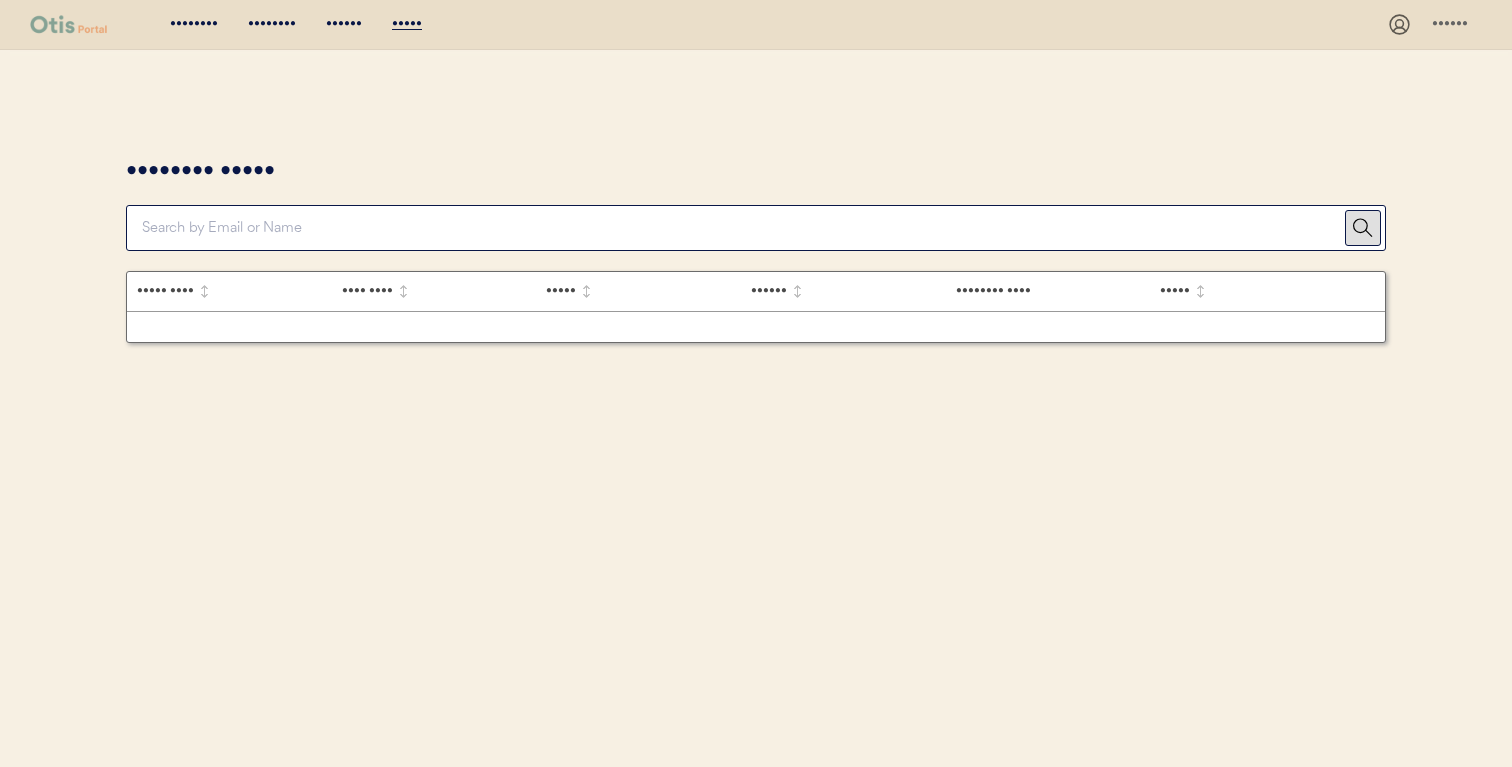 scroll, scrollTop: 0, scrollLeft: 0, axis: both 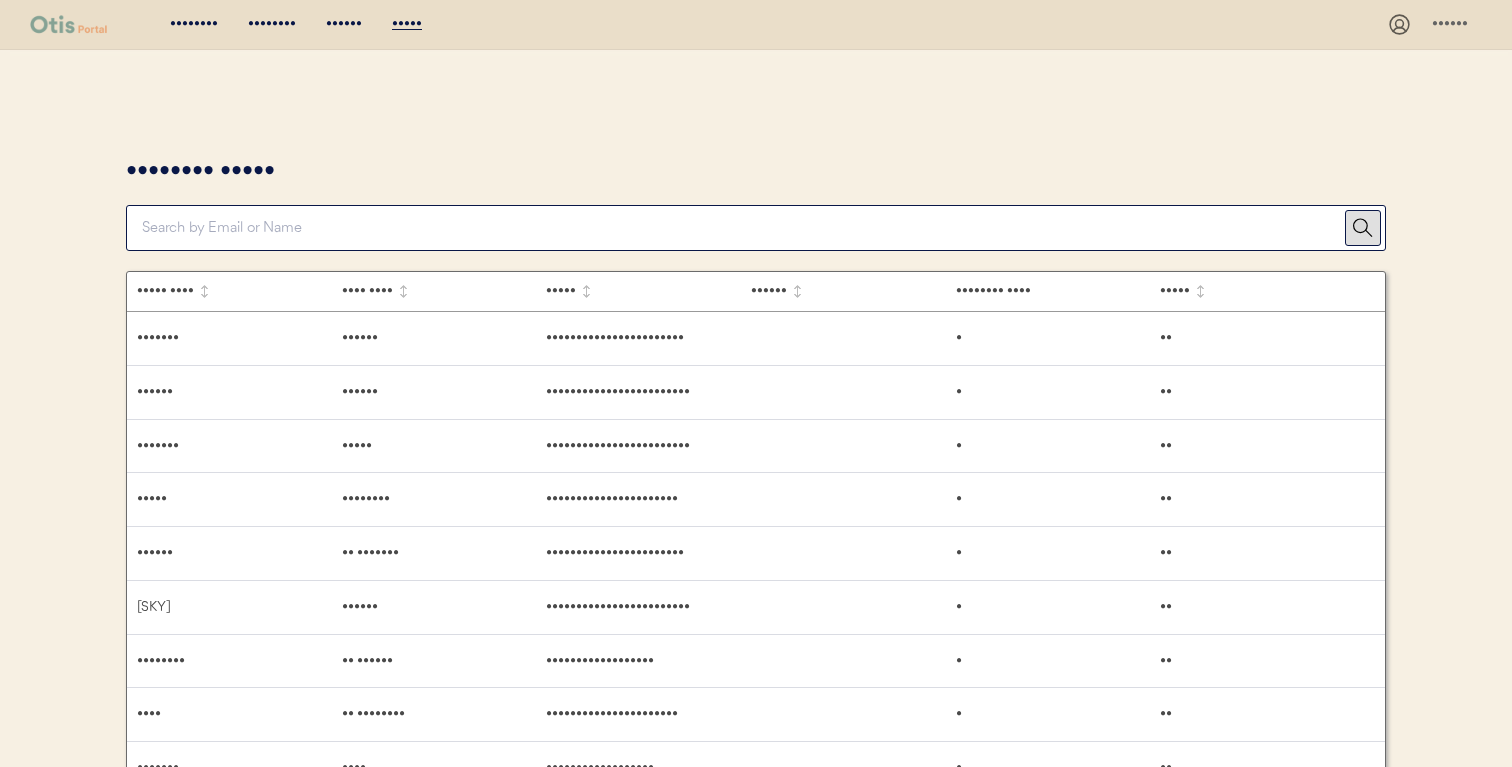 click at bounding box center (743, 228) 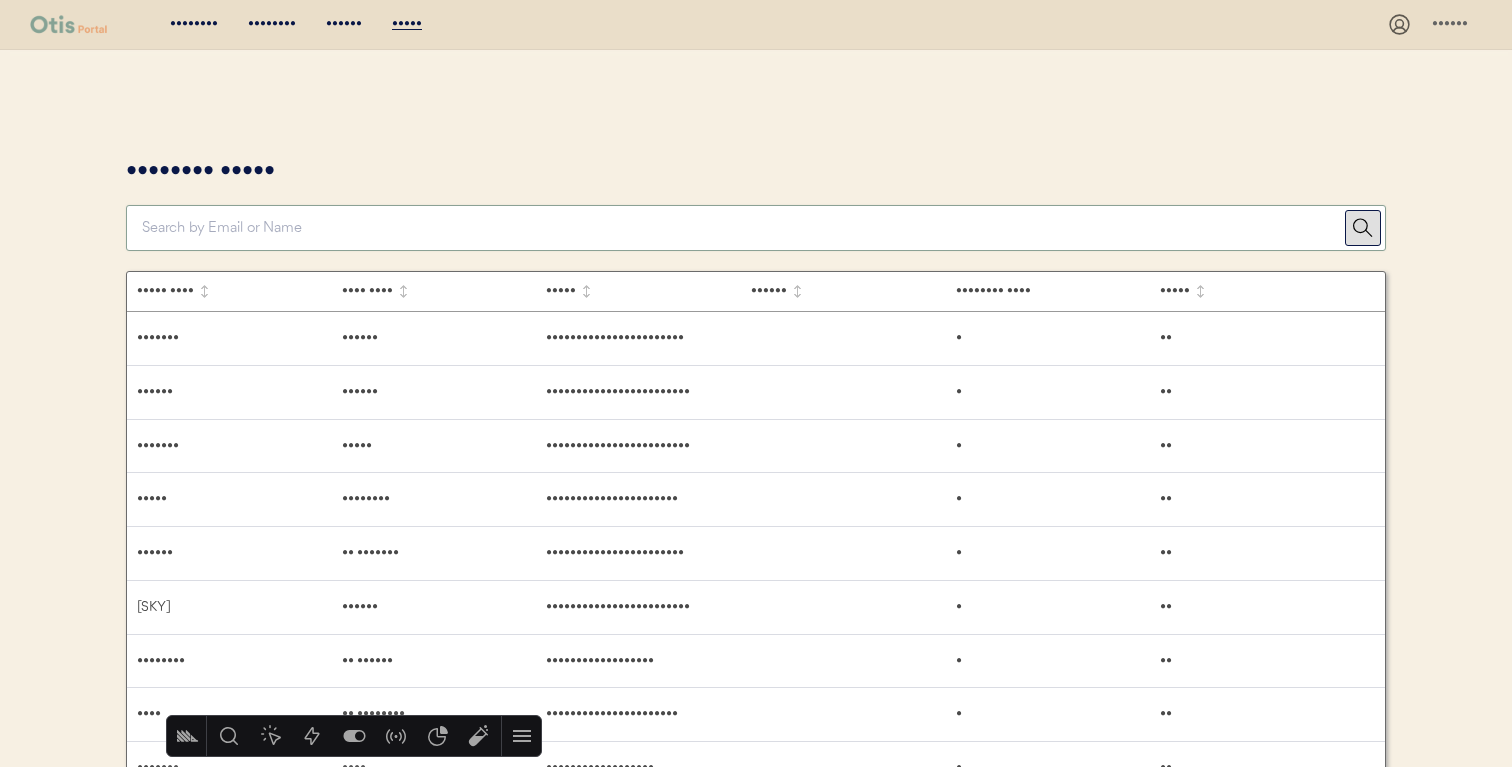 paste on "••••• •••••••" 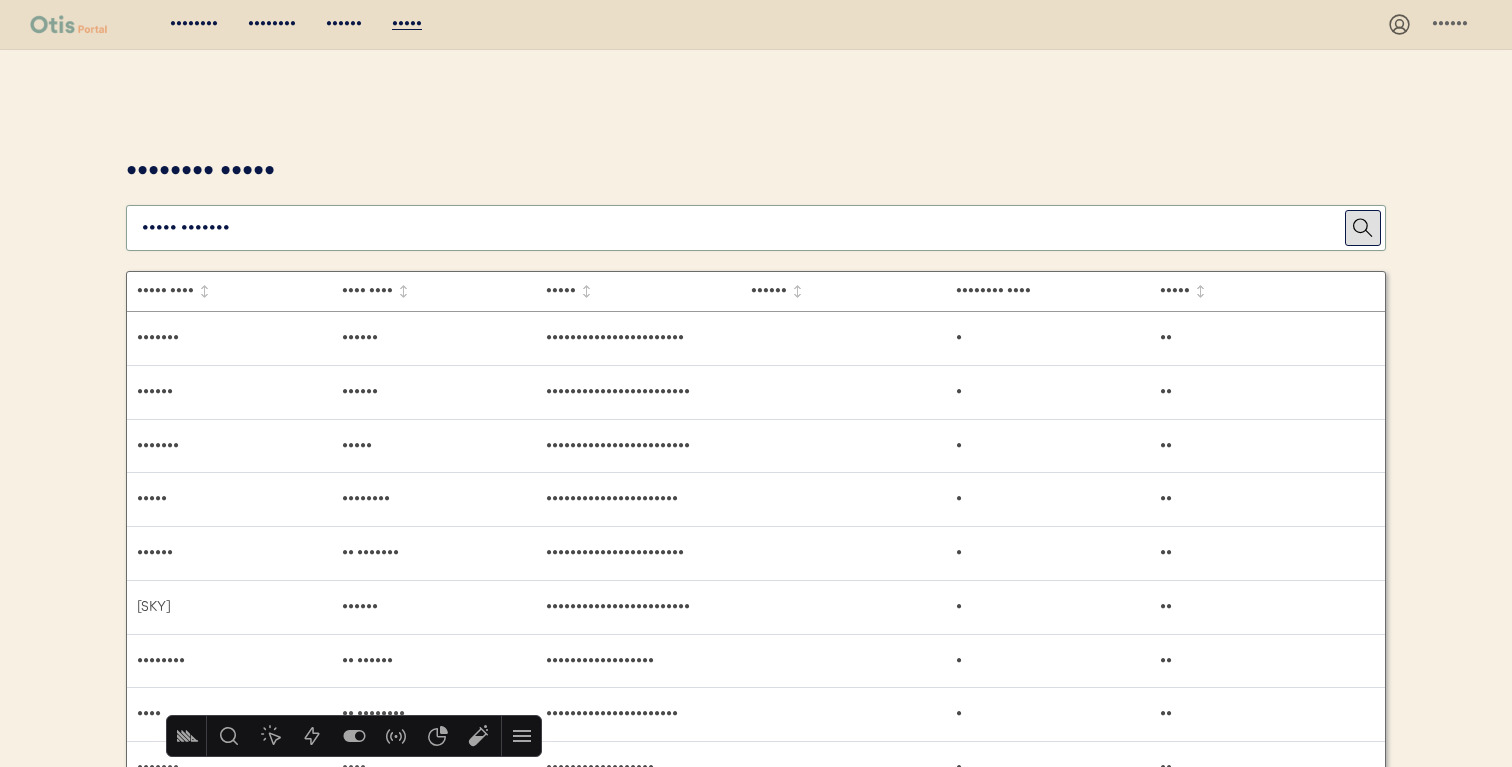 click at bounding box center [743, 228] 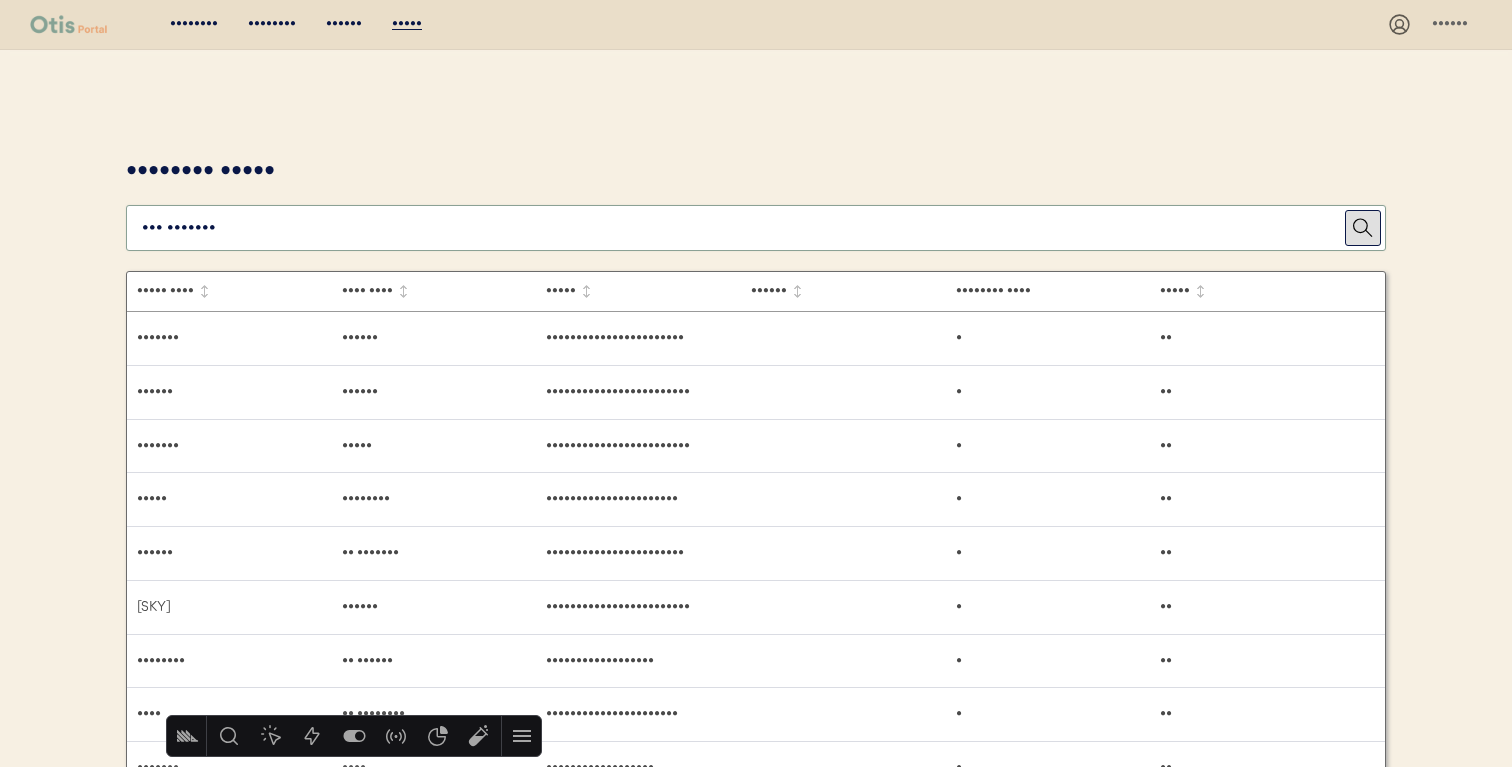 click on "•••••••• •••••••• •••••• ••••• •••••• •••••••• ••••• ••••• •••• •••• •••• ••••• •••••• •••••••• •••• ••••• ••••••• •••••• ••••••••••••••••••••••• • •• •••••• •••••• •••••••••••••••••••••••• • •• ••••••• ••••• •••••••••••••••••••••••• • •• ••••• •••••••• •••••••••••••••••••••• • •• •••••• •• ••••••• ••••••••••••••••••••••• • •• ••• •••••• •••••••••••••••••••••••• • •• •••••••• •• •••••• •••••••••••••••••• • •• •••• •• •••••••• •••••••••••••••••••••• • •• ••••••• •••• •••••••••••••••••• • •• •••• ••••••• •••••••••••••••••••••••••• • •• •••••••• ••••••• ••••••••••••••••••••••••• • •• ••••• ••••••• •••••••••••••••••••••• •••••• • •• •••••••• ••••••• ••••••••••••••••••• • •• ••••• •• •••••• ••••••••••••••••• • •• ••••••• ••••••••••• ••••••••••••••••••••••••• • •• ••••••• •••• •••••••••••••••••••••••••• • •• ••••••• •••••• •••••••••••••••••••••••••• •••••• • •• ••••• ••••••••• ••••••••••••••••••••••• • •• •••••••• •••••• ••••• ••••••••••••••••••••••• •••••• • •• ••••••••••• ••••••• ••••••••••••••••••••• • •• ••••••" at bounding box center (756, 906) 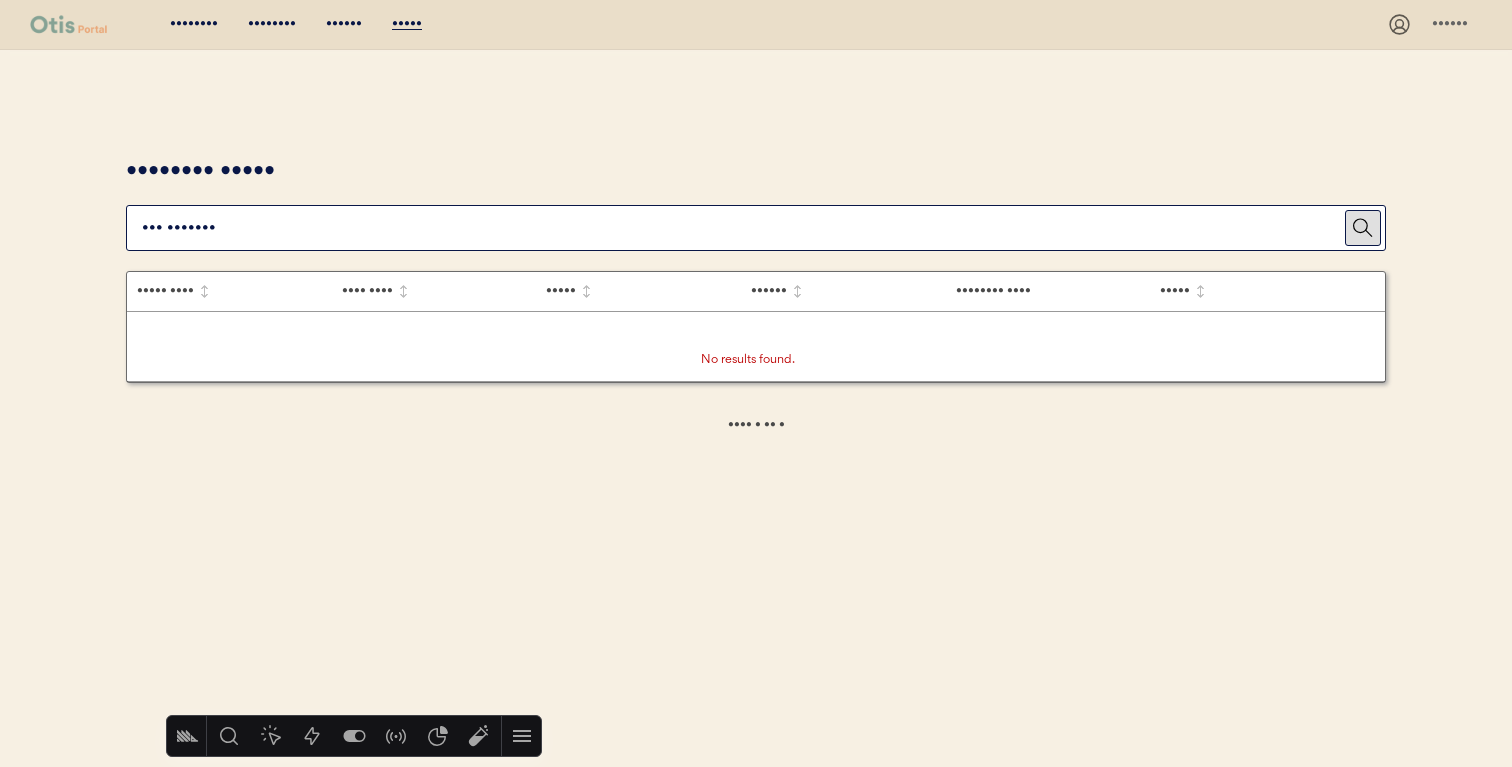 click at bounding box center (743, 228) 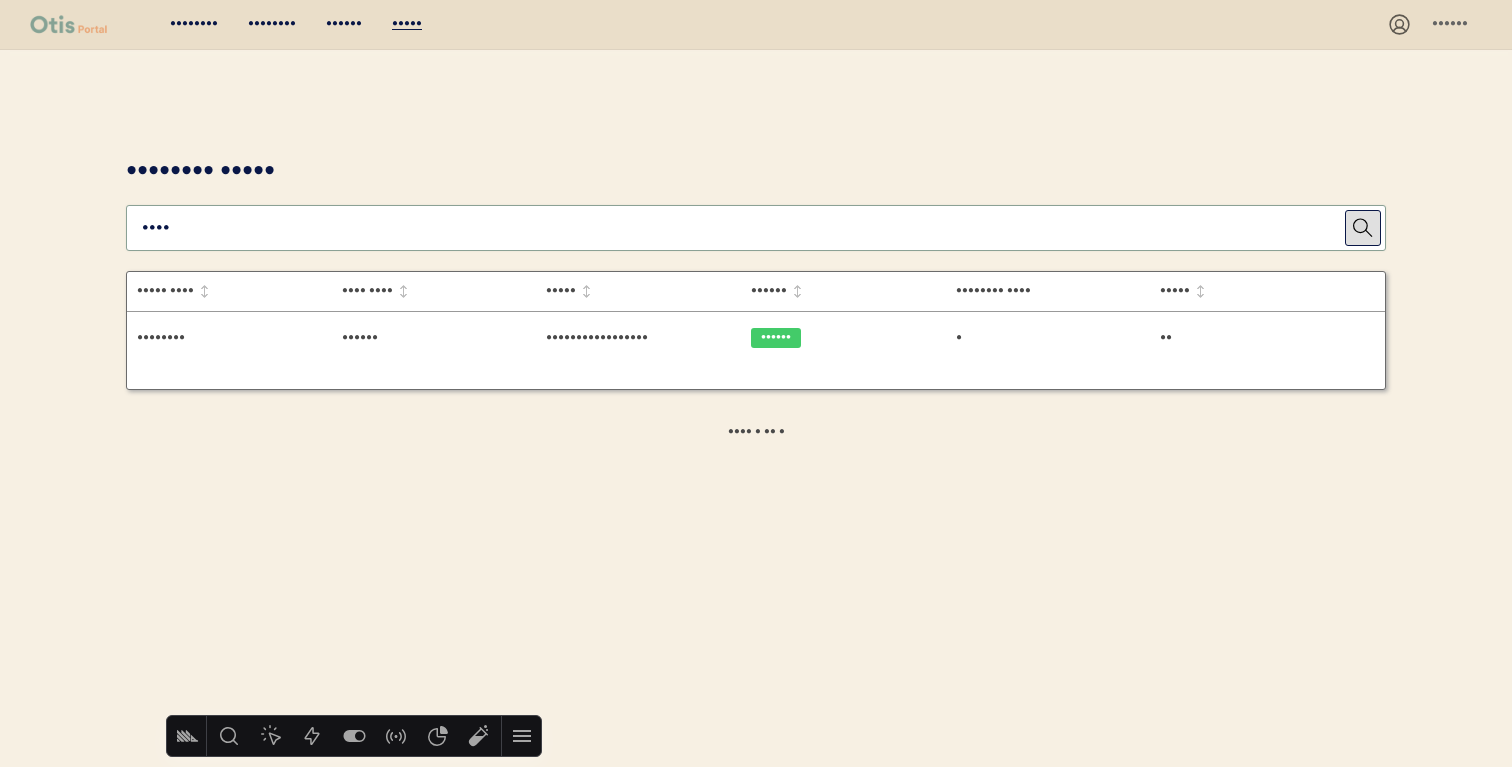 paste on "••••• •••••••" 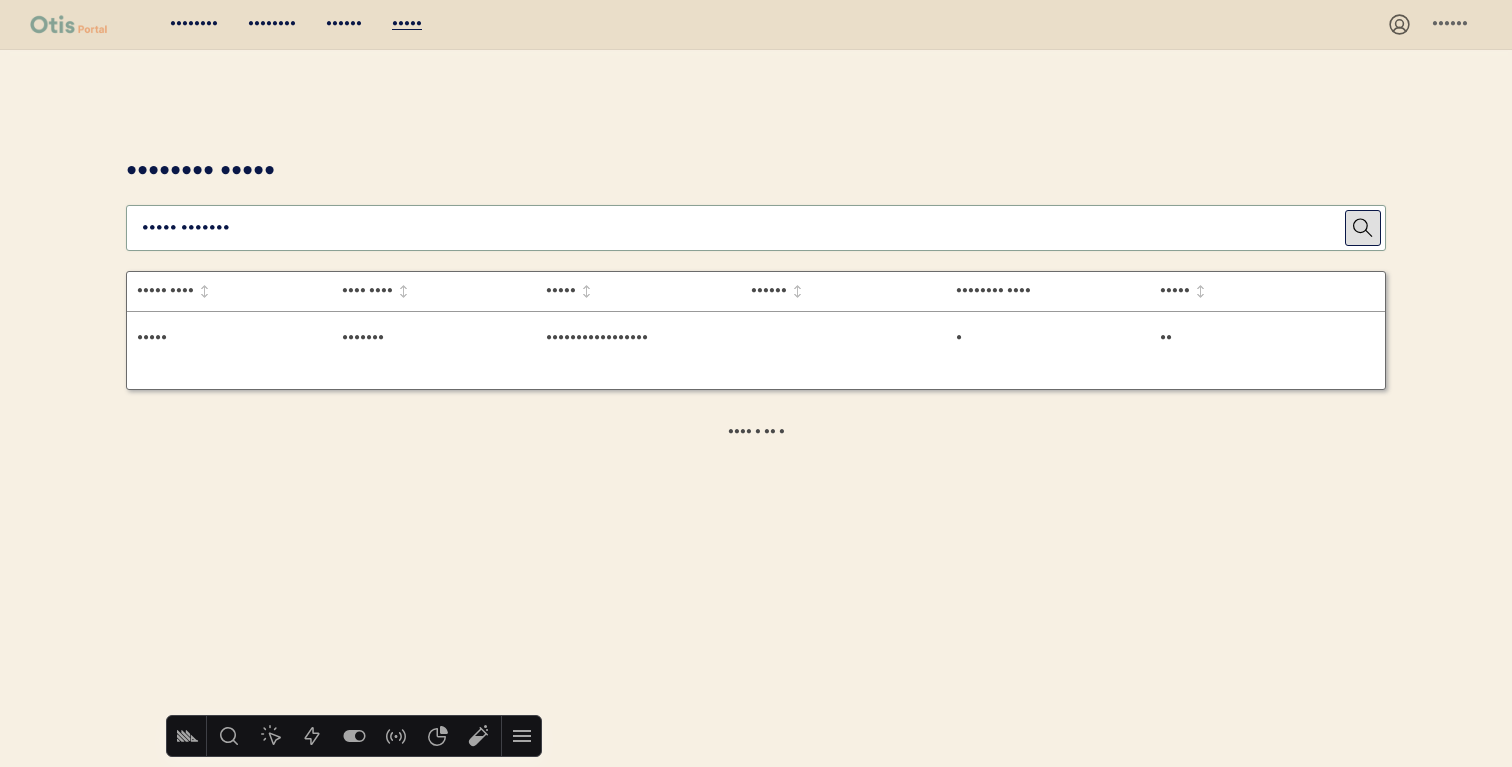 type on "••••• •••••••" 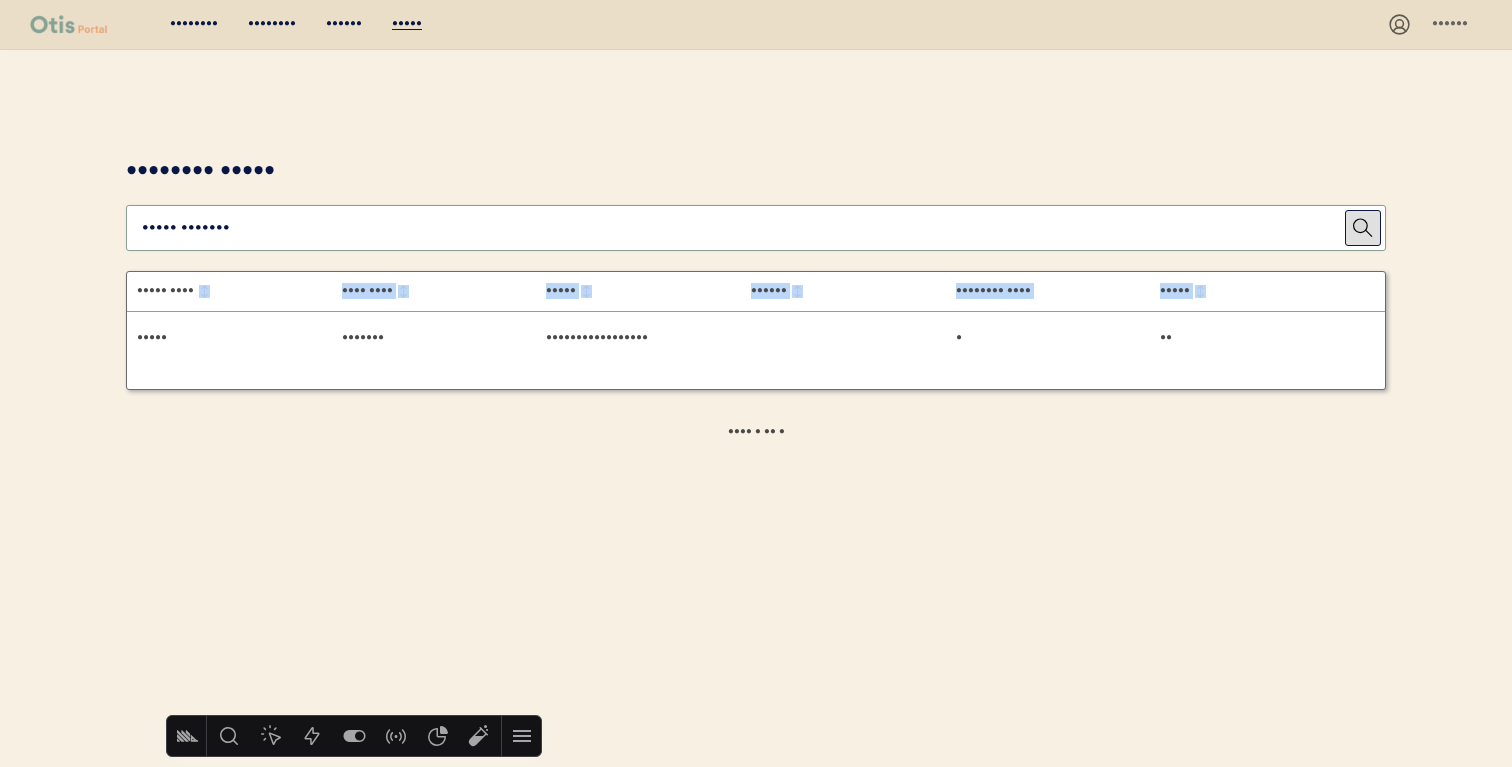 click on "First Name Last Name Email Status Approved Pets State [FIRST] [LAST] [USERNAME]@[DOMAIN] 1 [STATE] [FIRST] [LAST] [USERNAME]@[DOMAIN] 1 [STATE] [FIRST] [LAST] [USERNAME]@[DOMAIN] 2 [STATE] [FIRST] [LAST] [USERNAME]@[DOMAIN] 1 [STATE] [FIRST] [LAST] [USERNAME]@[DOMAIN] canceled 1 [STATE] [FIRST] [LAST] [USERNAME]@[DOMAIN] canceled 1 [STATE] [FIRST] [LAST] [USERNAME]@[DOMAIN] active 2 [STATE] [FIRST] [LAST] [USERNAME]@[DOMAIN] active 1 [STATE] [FIRST] [LAST] [USERNAME]@[DOMAIN] 1 [STATE] [FIRST] [LAST] [USERNAME]@[DOMAIN] 1 [STATE] [FIRST] [LAST] [USERNAME]@[DOMAIN] 1 [STATE] [FIRST] [LAST] [USERNAME]@[DOMAIN] 1 [STATE] [FIRST] [LAST] [USERNAME]@[DOMAIN] active 2 [STATE] [FIRST] [LAST] [USERNAME]@[DOMAIN] 1 [STATE] [FIRST] [LAST] [USERNAME]@[DOMAIN] 1 [STATE] [FIRST] [LAST] [USERNAME]@[DOMAIN] 1 [STATE] [FIRST] [LAST] [USERNAME]@[DOMAIN] 2 3" at bounding box center [756, 330] 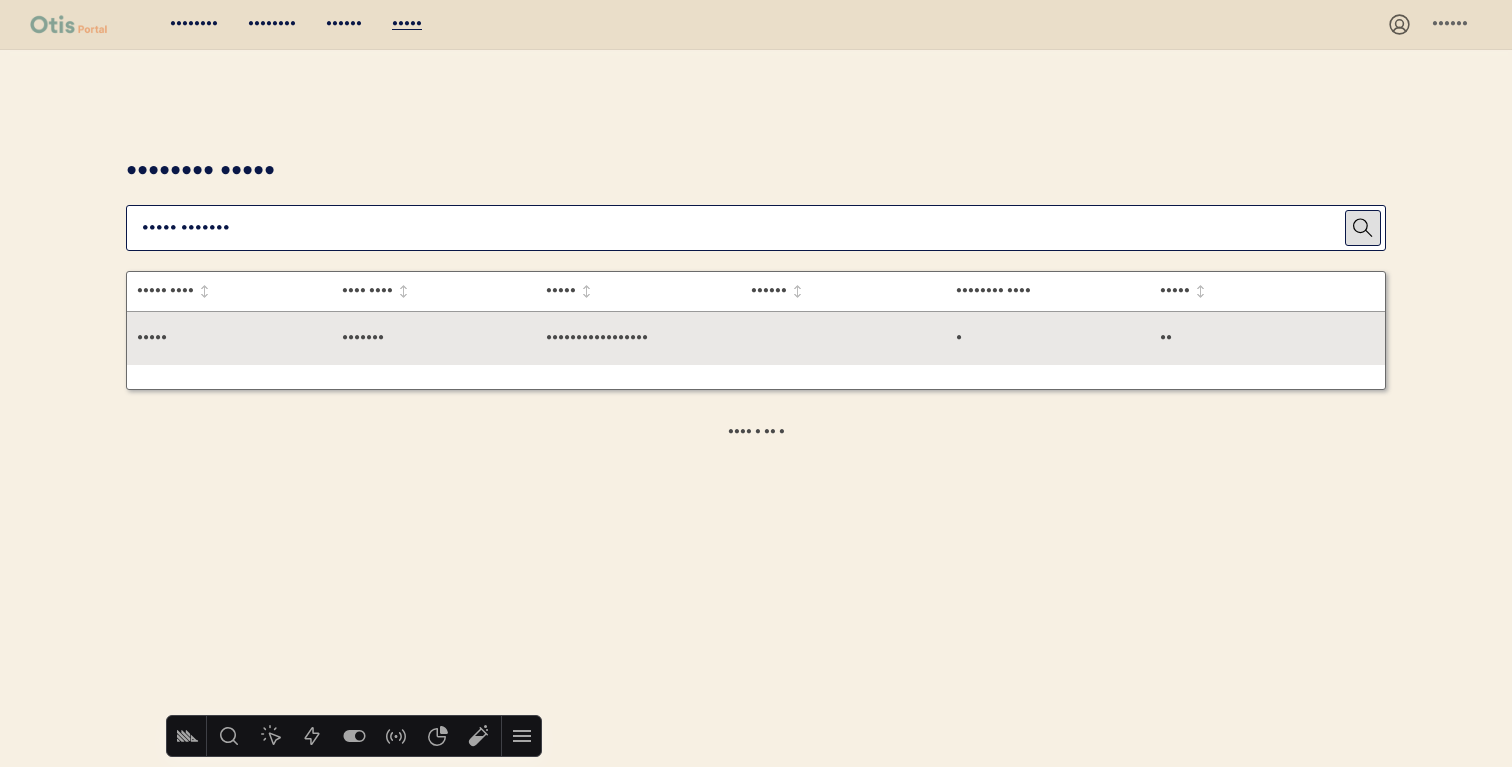 click on "•••••••" at bounding box center [444, 338] 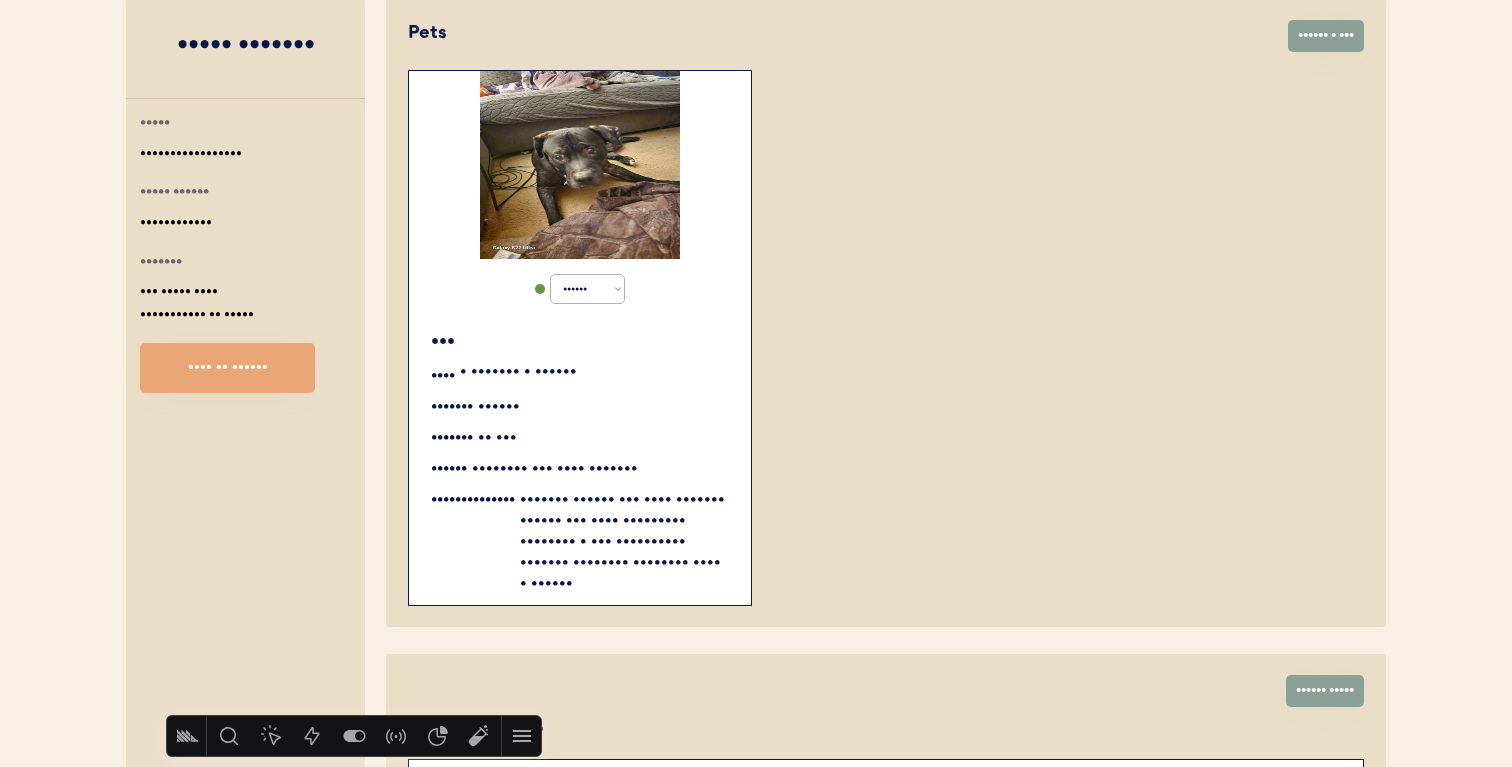 scroll, scrollTop: 298, scrollLeft: 0, axis: vertical 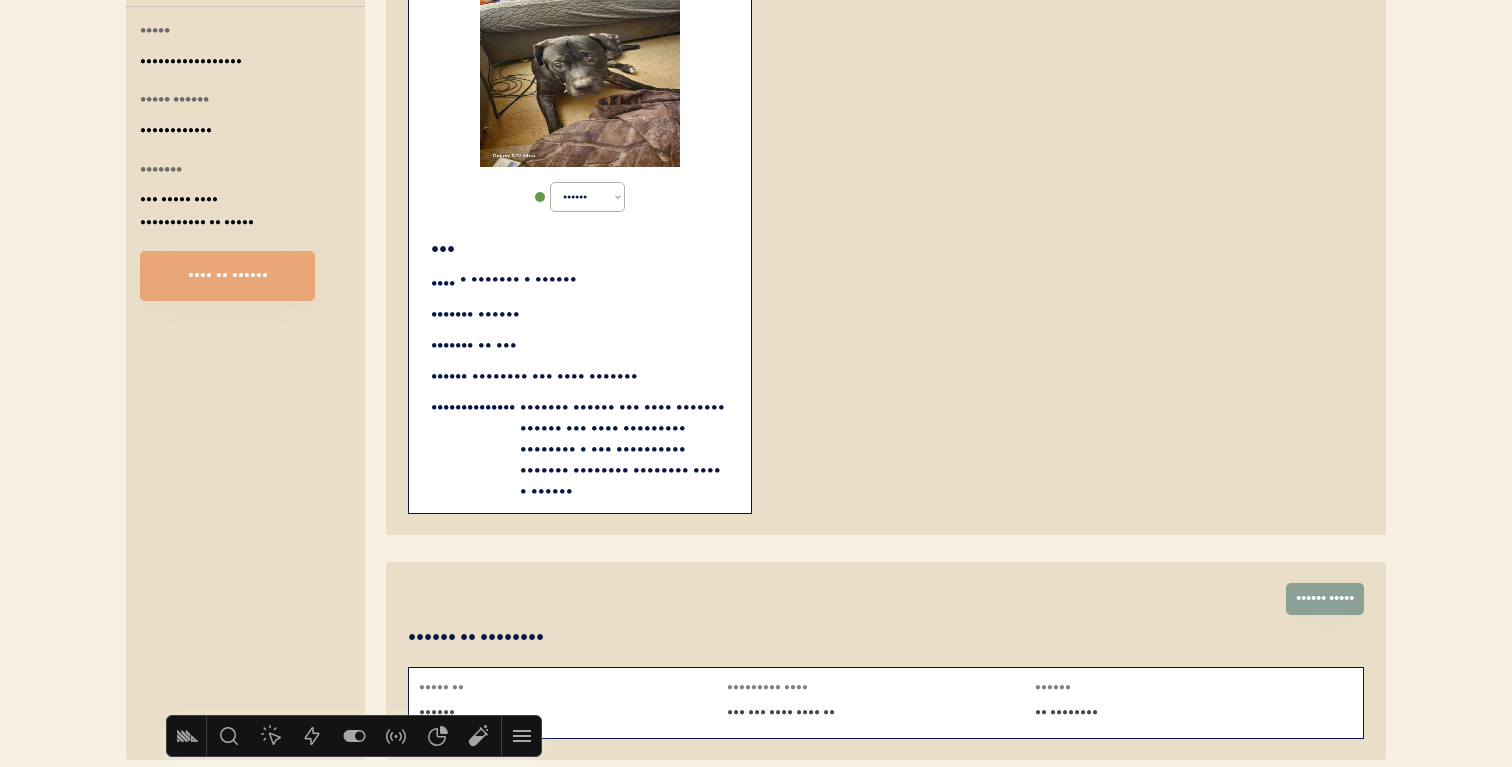 click on "••• ••••
• ••••••• • ••••••
••••••• •••••• ••••••• •• ••• •••••• •••••••• ••• •••• ••••••• •••••••••••••• ••••••• •••••• ••• •••• ••••••• •••••• ••• •••• ••••••••• •••••••• • ••• •••••••••• ••••••• •••••••• •••••••• •••• • ••••••" at bounding box center [580, 370] 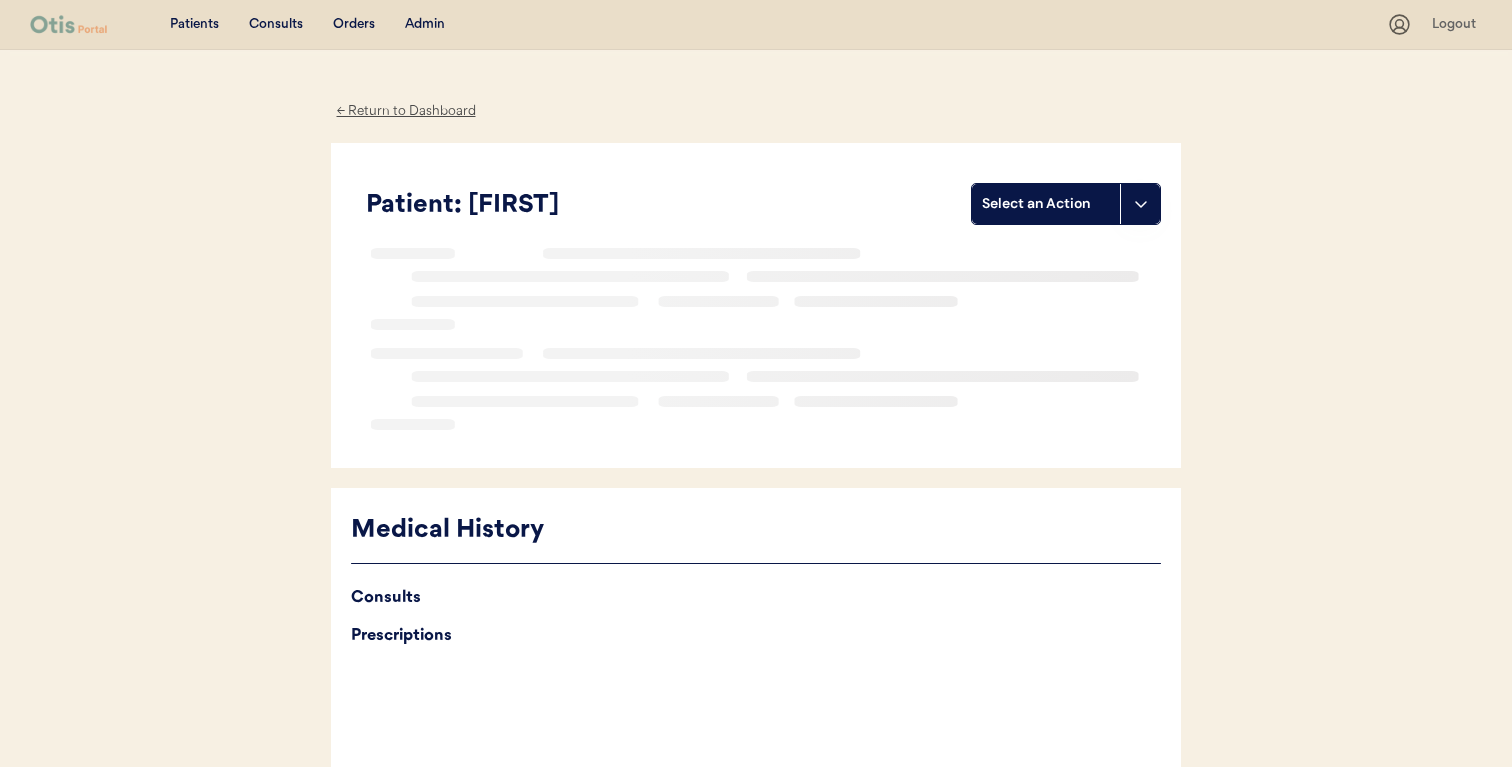 scroll, scrollTop: 0, scrollLeft: 0, axis: both 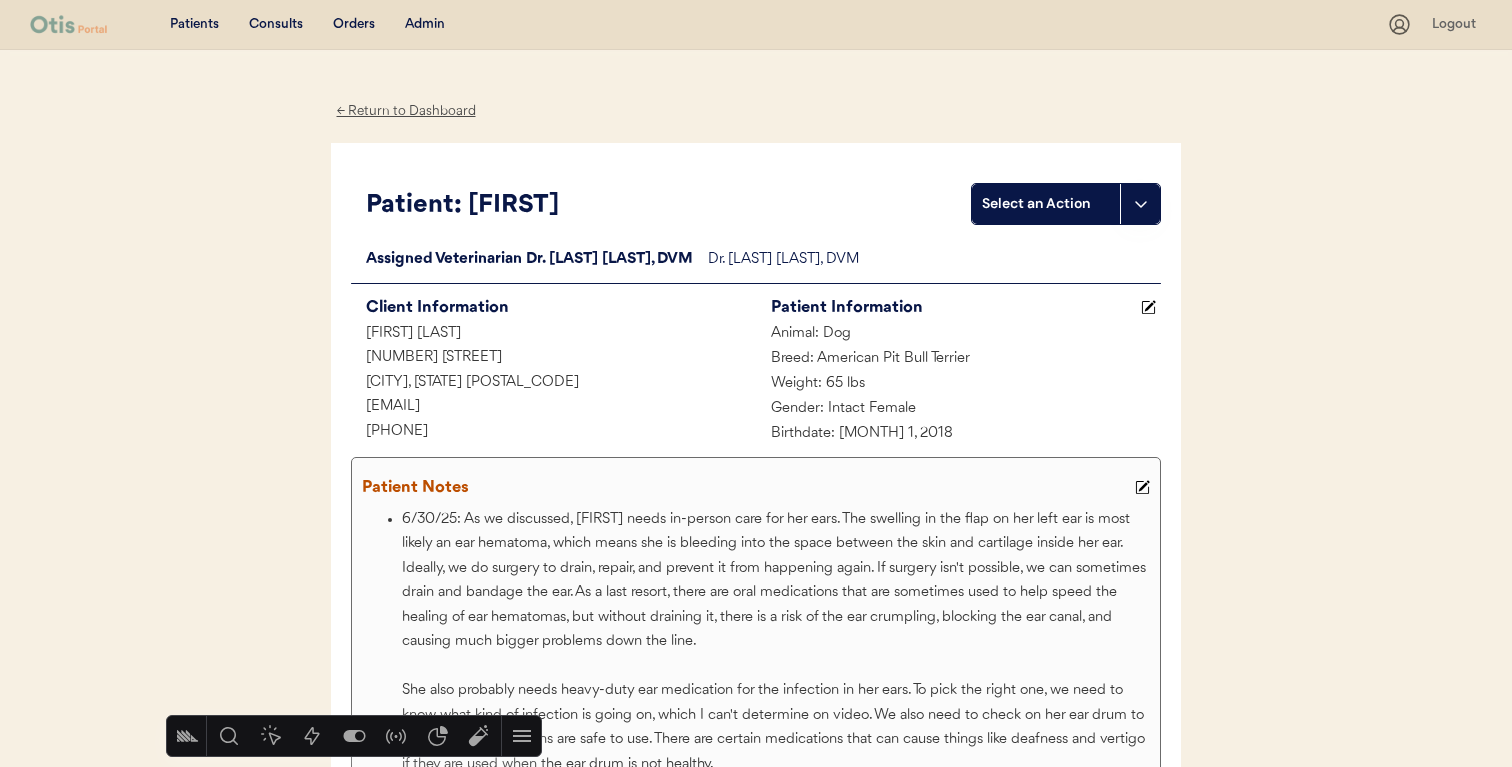 drag, startPoint x: 394, startPoint y: 401, endPoint x: 291, endPoint y: 401, distance: 103 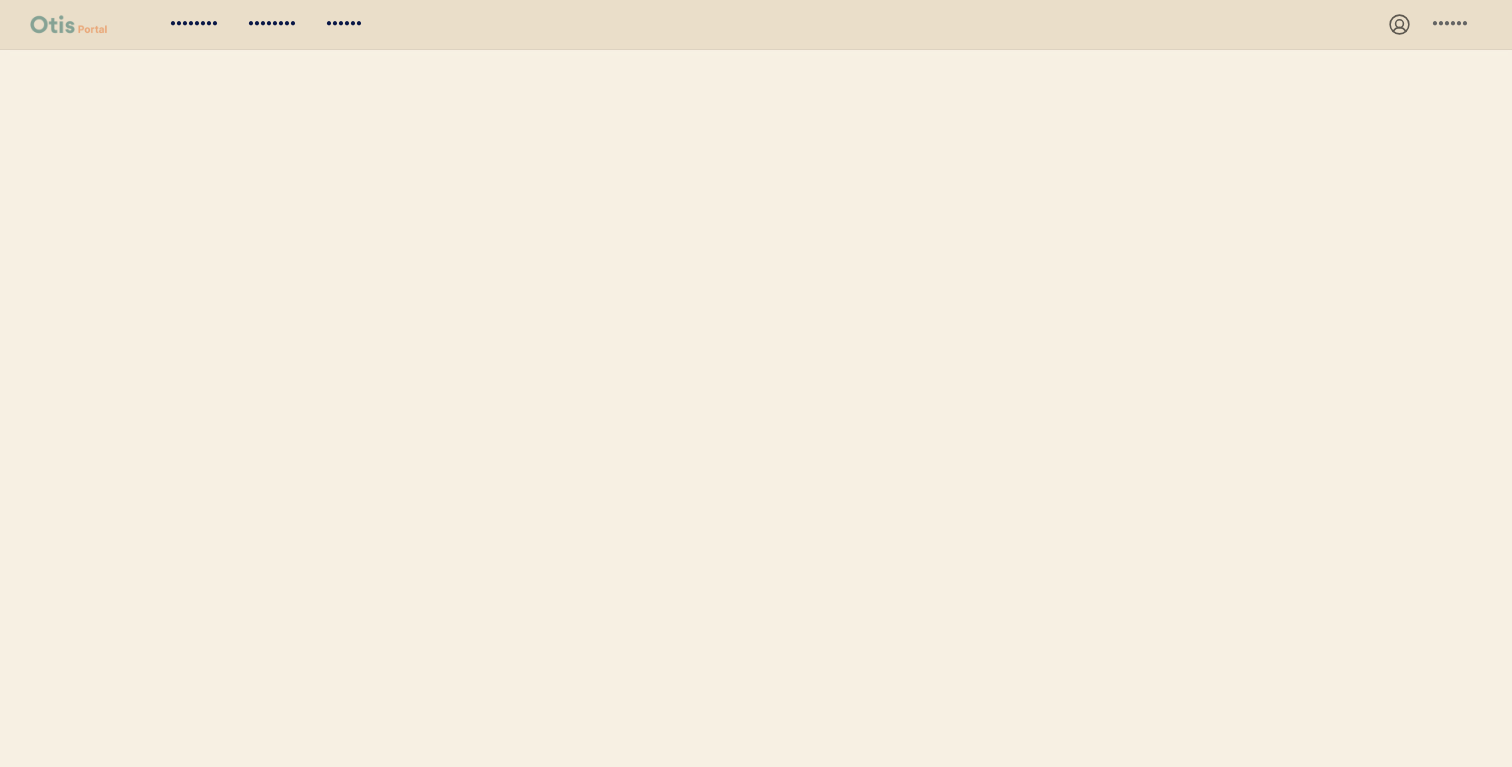 scroll, scrollTop: 0, scrollLeft: 0, axis: both 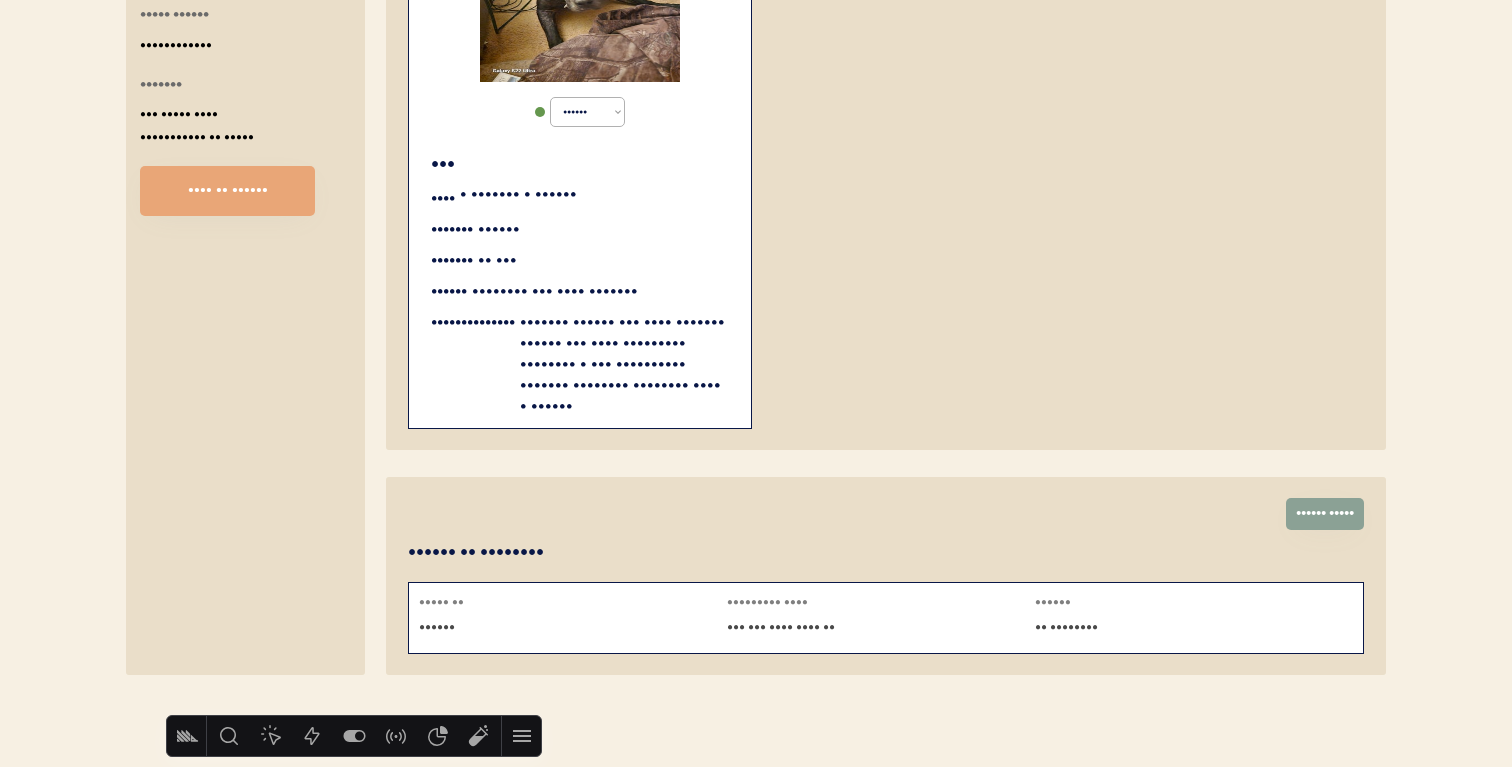 click on "••••••" at bounding box center (573, 628) 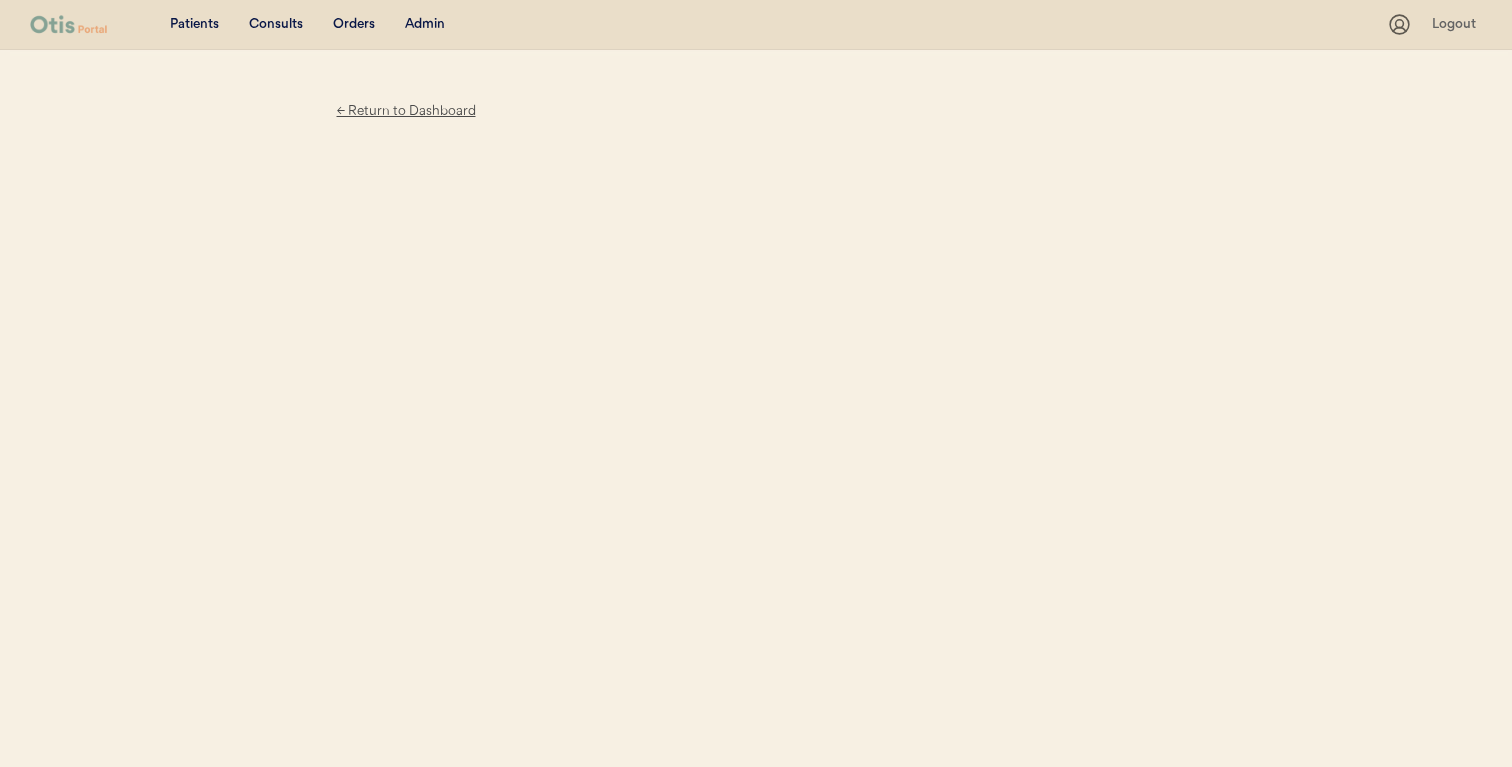 scroll, scrollTop: 0, scrollLeft: 0, axis: both 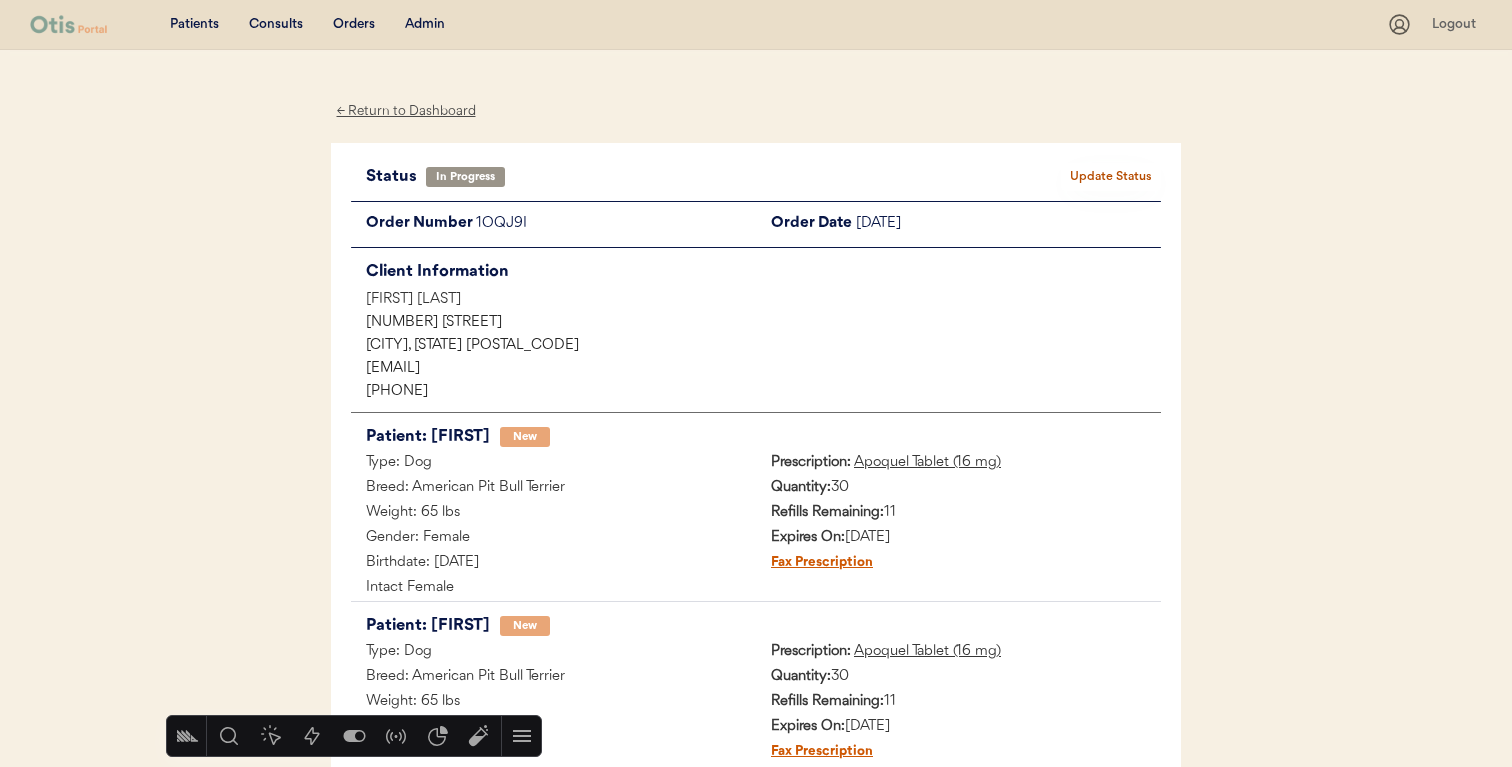 click on "Update Status" at bounding box center (1111, 177) 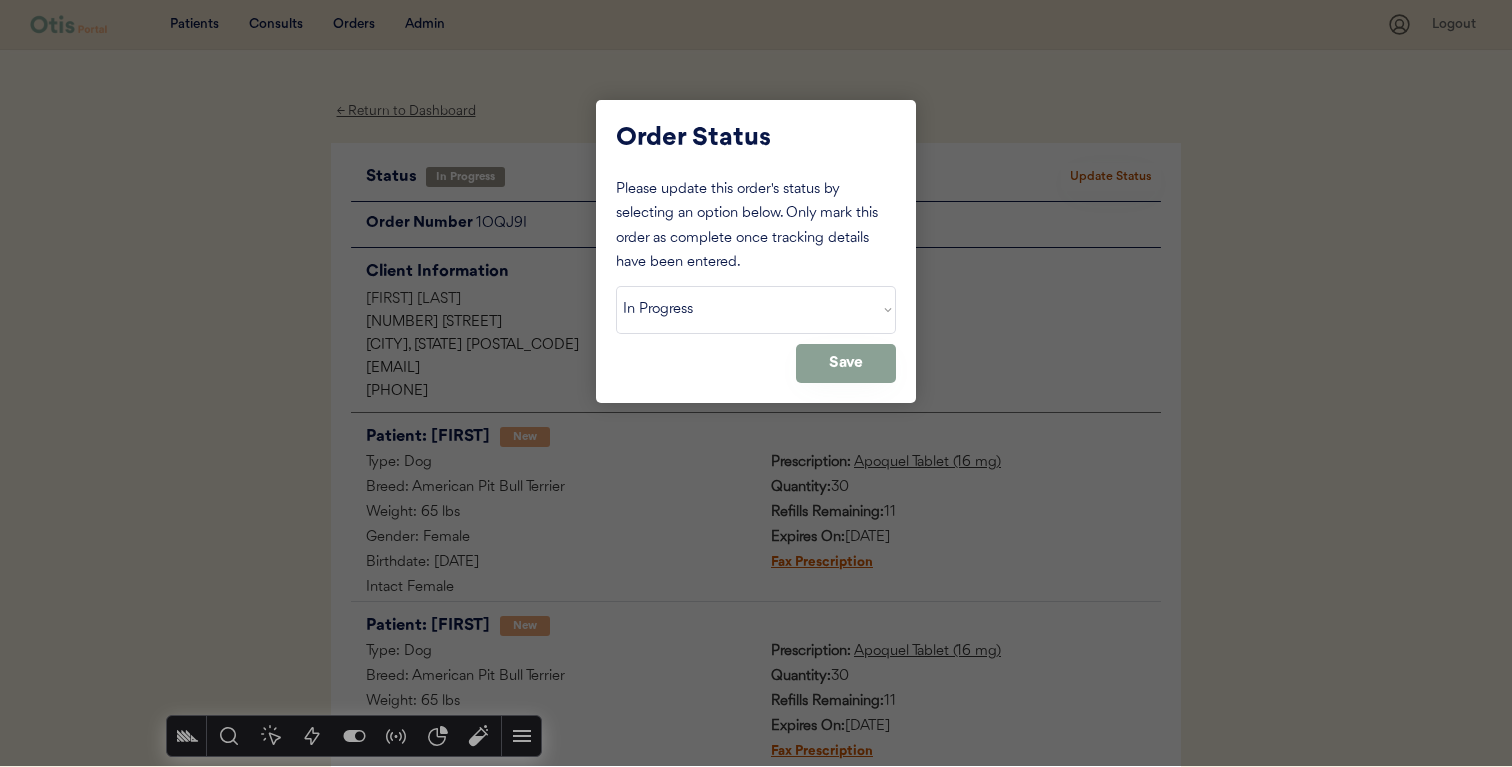 click on "Status On Hold New In Progress Complete Pending HW Consent Cancelled" at bounding box center [756, 310] 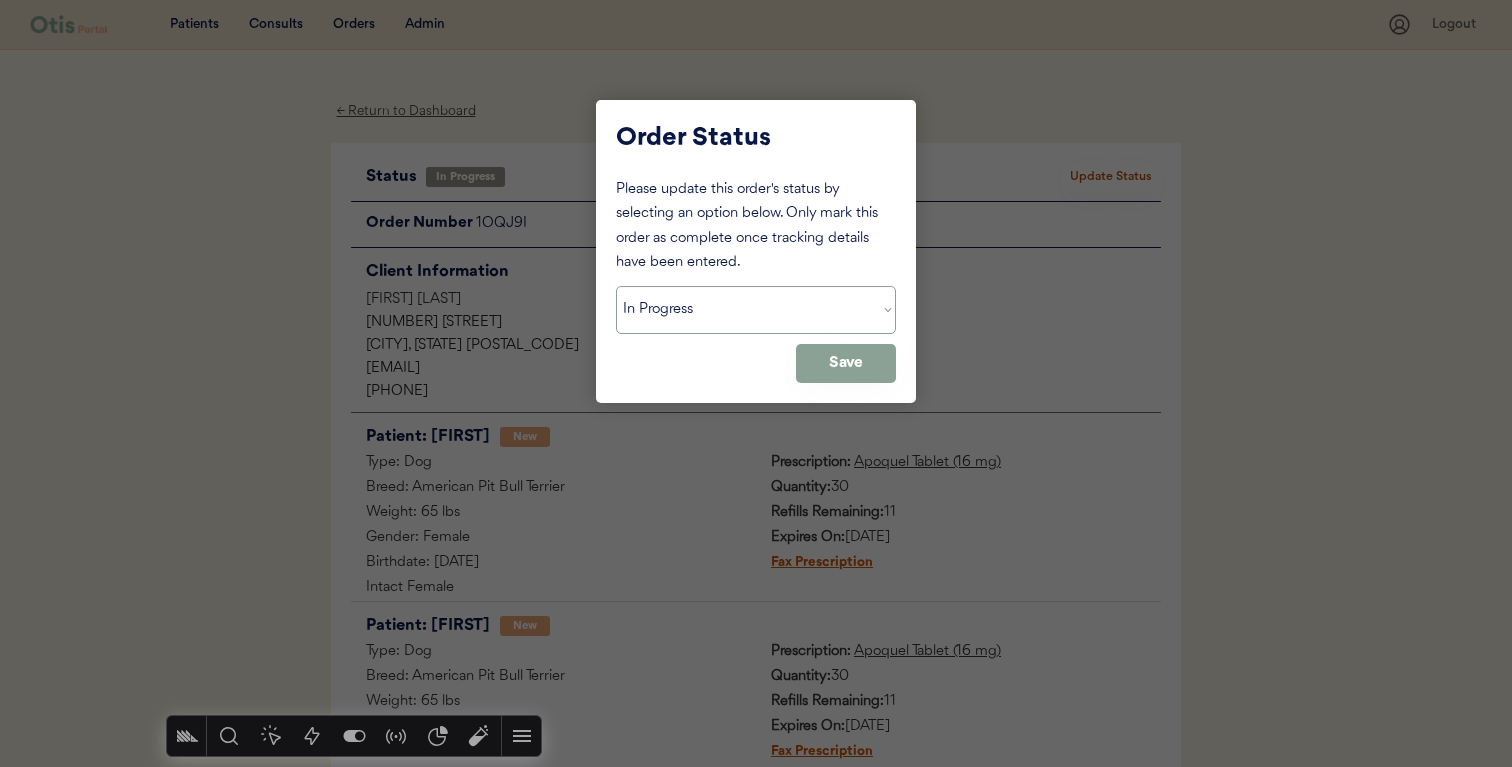 select on ""on_hold"" 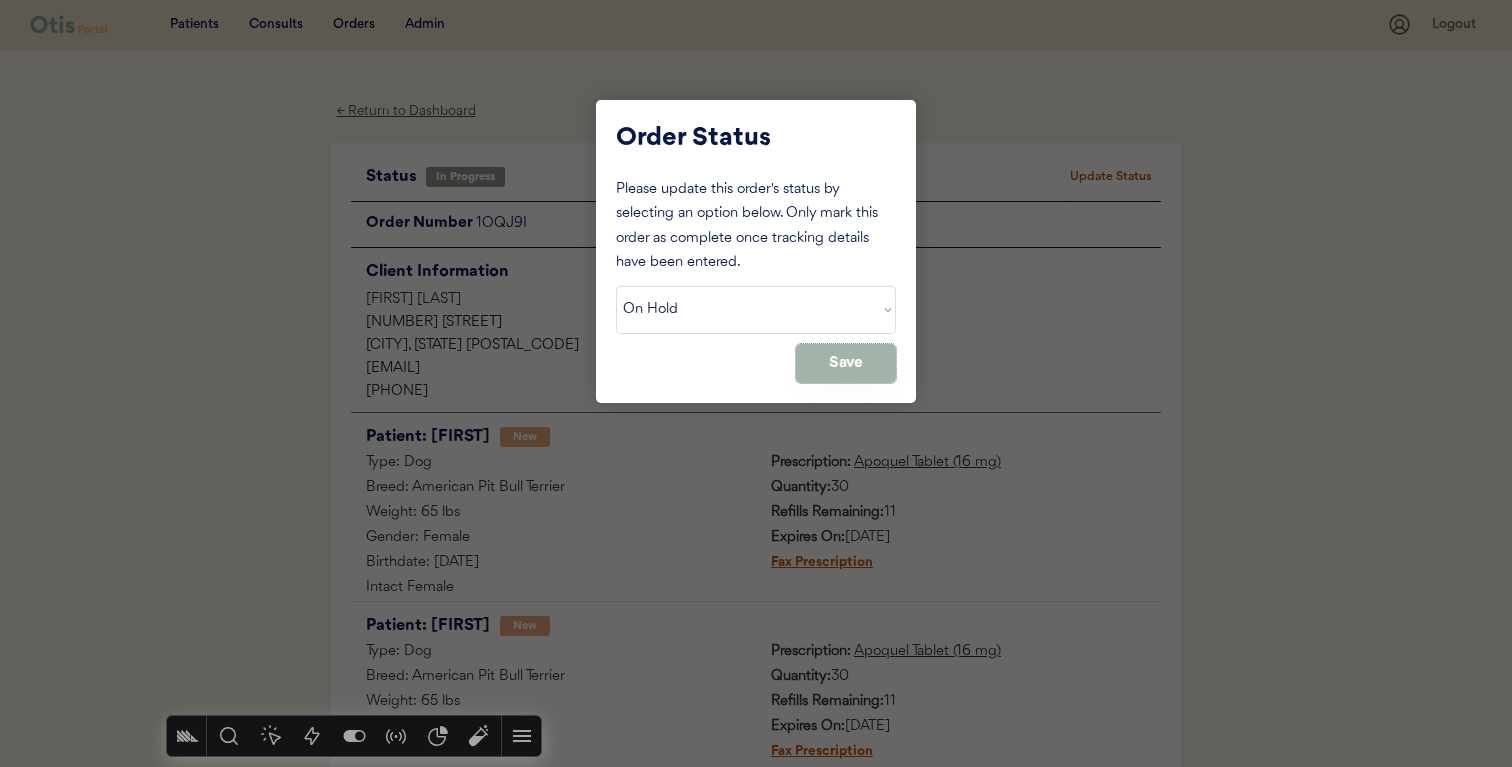 click on "Save" at bounding box center [846, 363] 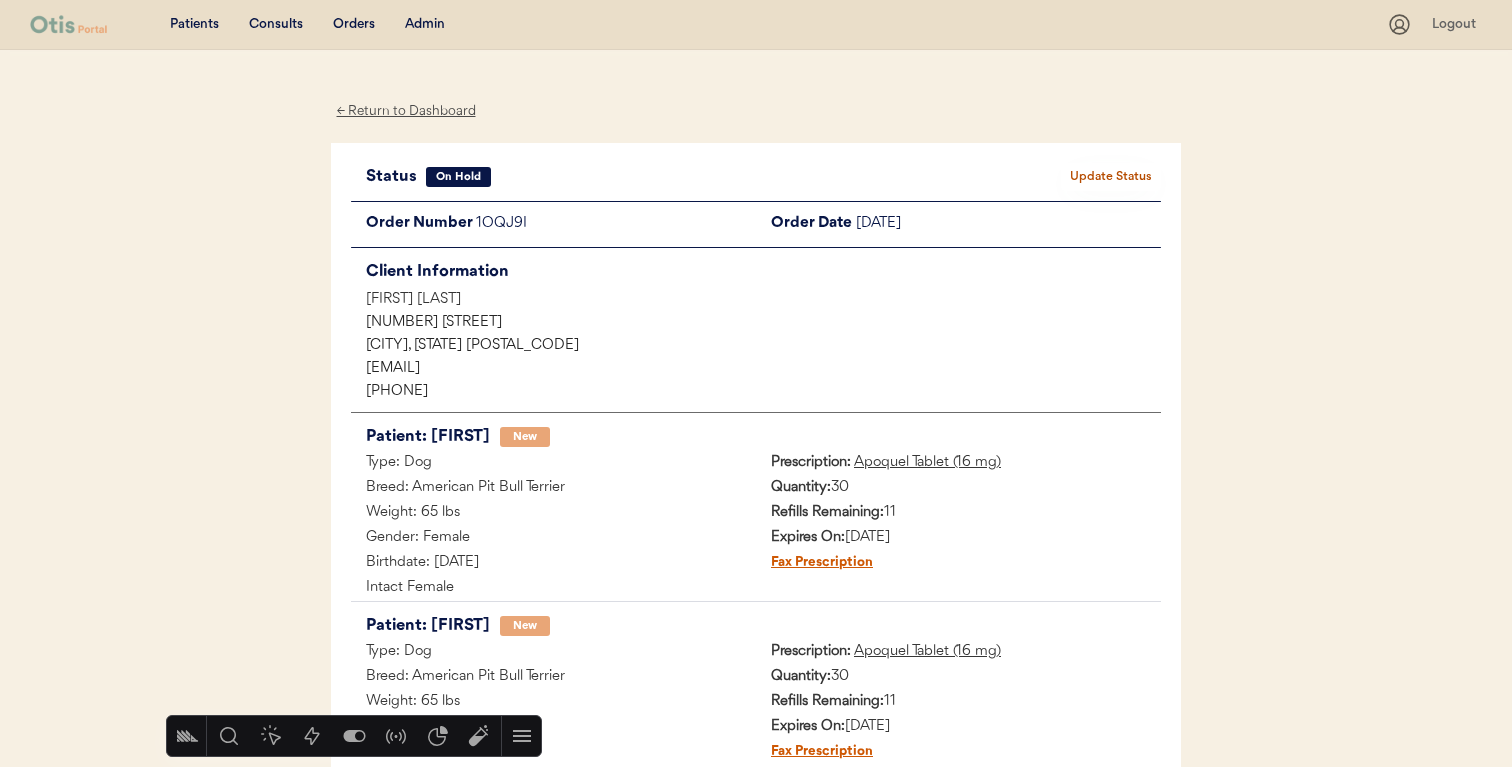 click on "Orders" at bounding box center (354, 25) 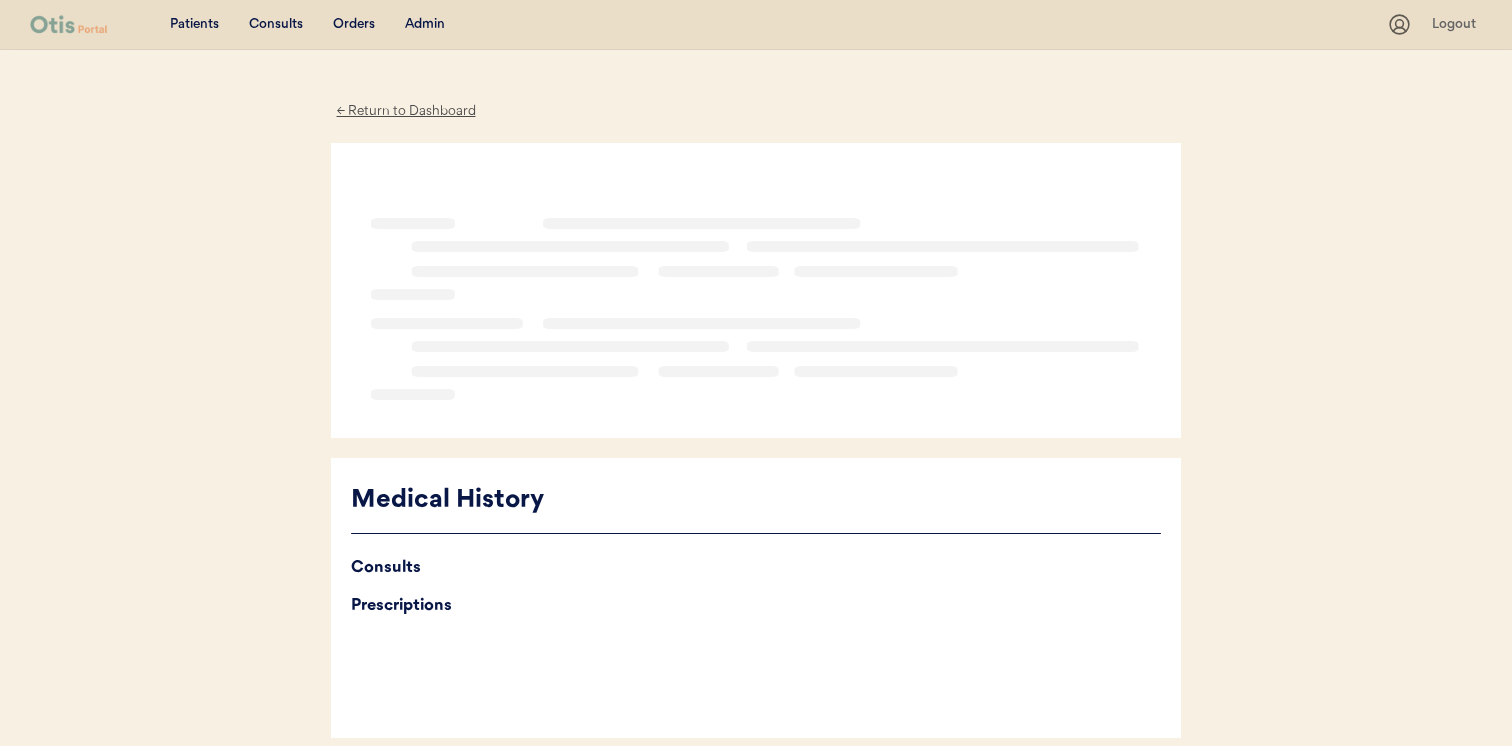 scroll, scrollTop: 0, scrollLeft: 0, axis: both 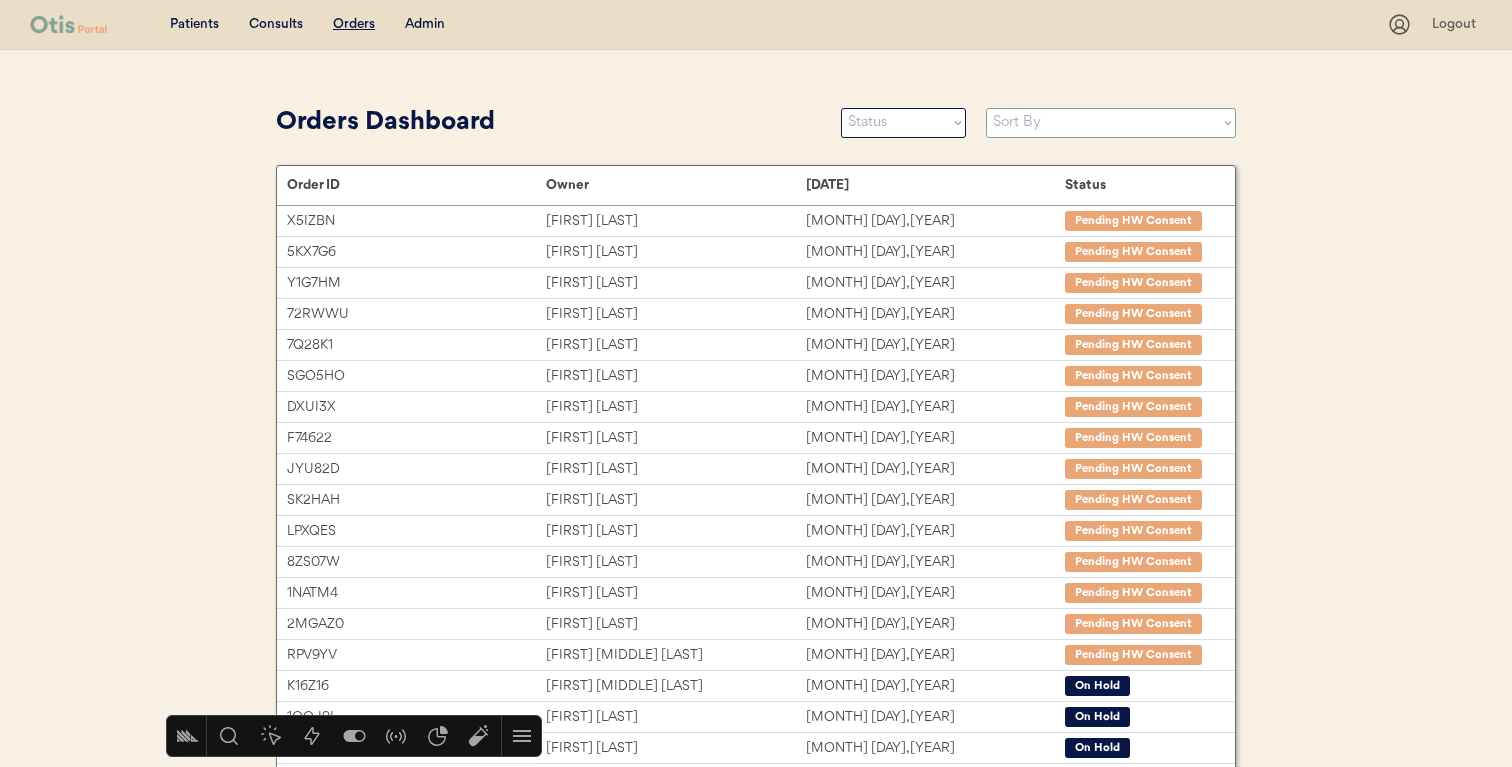 click on "Sort By Order Date (Newest → Oldest) Order Date (Oldest → Newest)" at bounding box center [1111, 123] 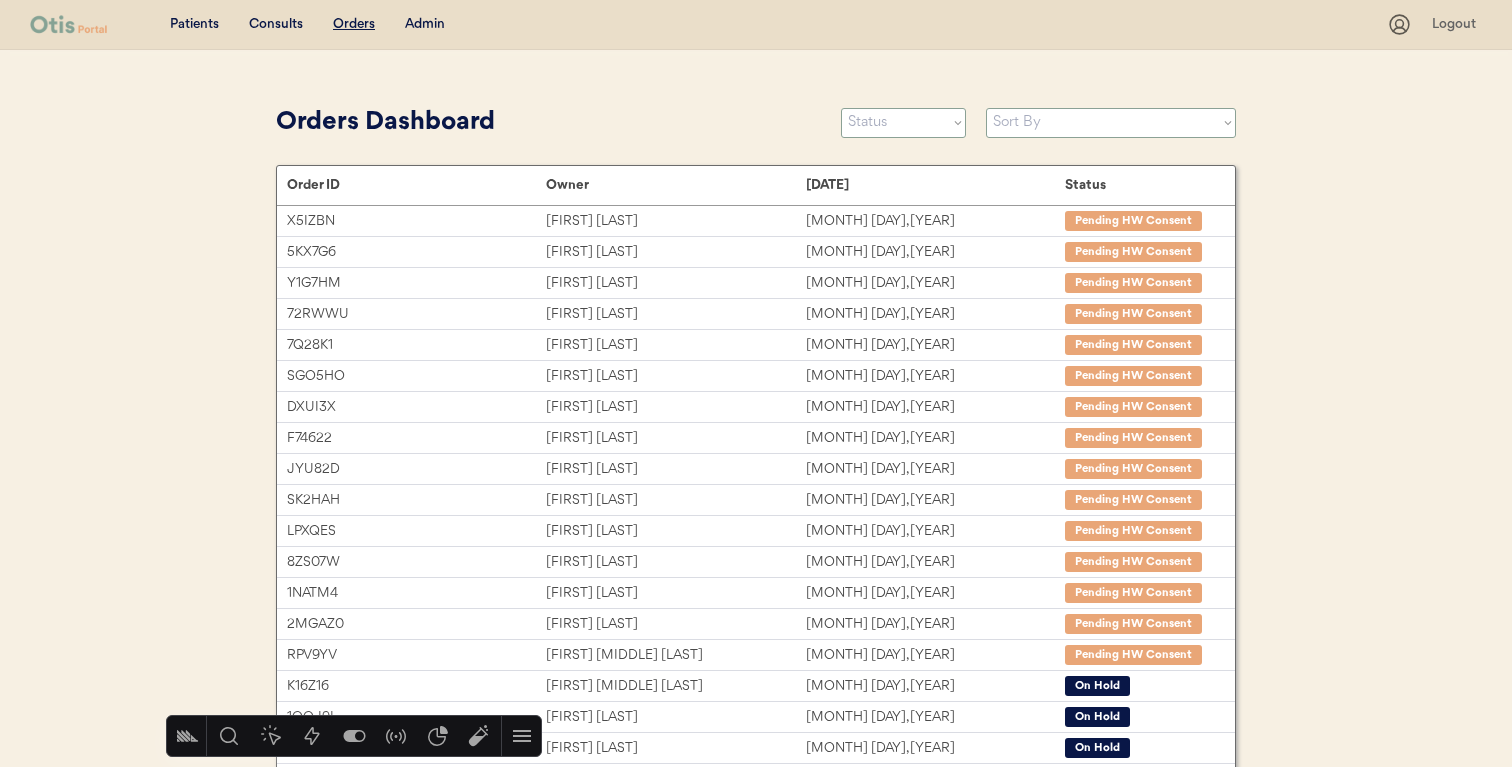 click on "Status On Hold New In Progress Complete Pending HW Consent Cancelled" at bounding box center [903, 123] 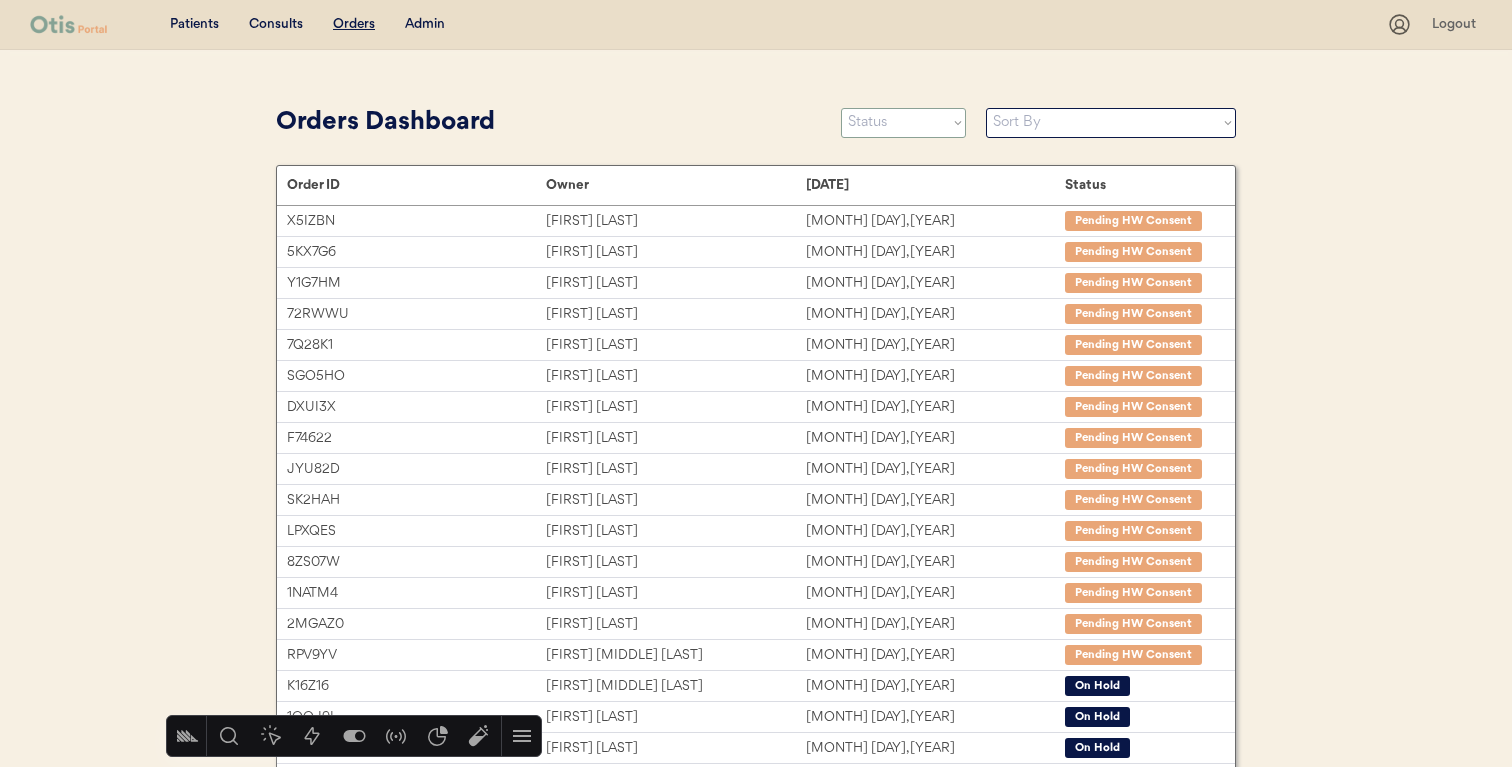 select on ""in_progress"" 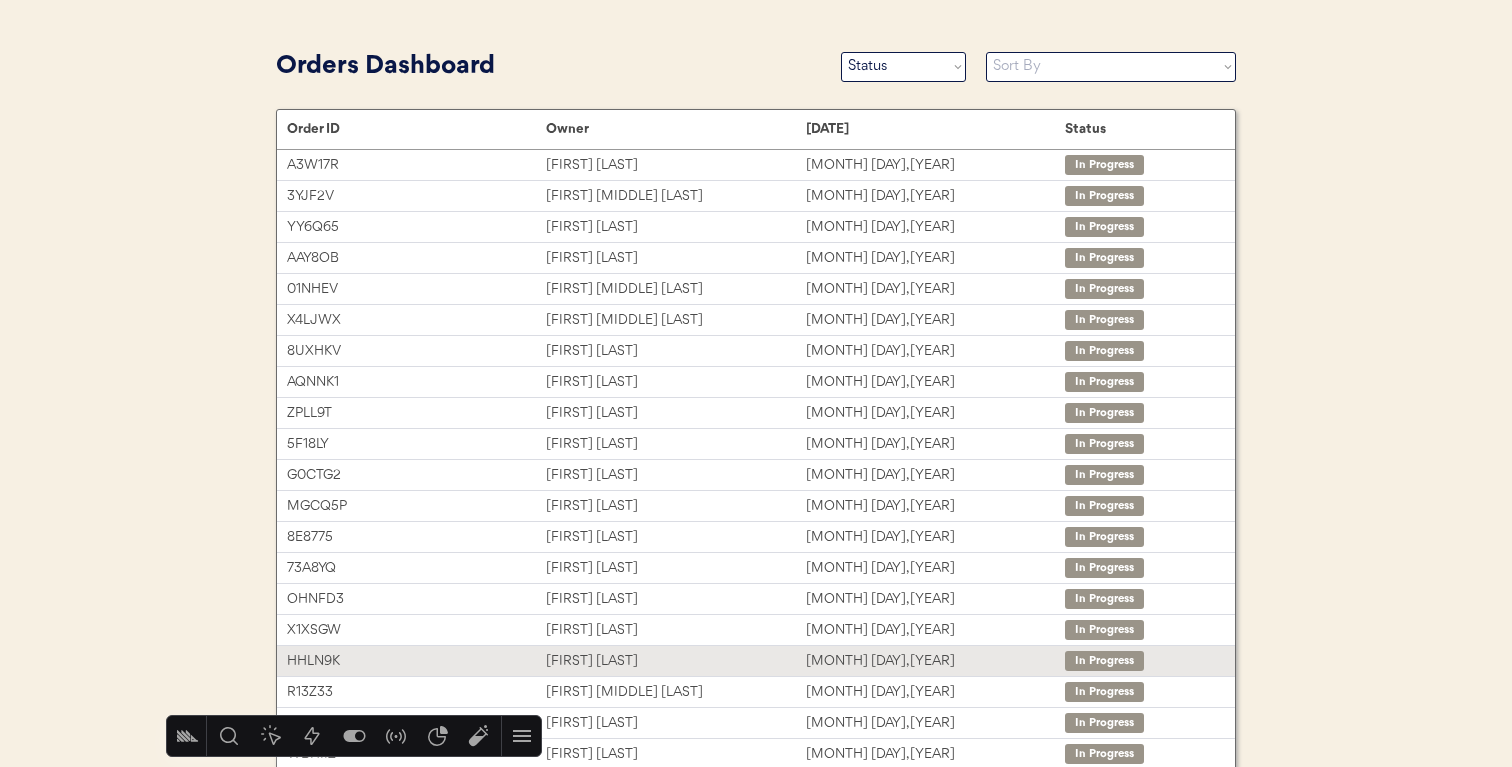 scroll, scrollTop: 0, scrollLeft: 0, axis: both 